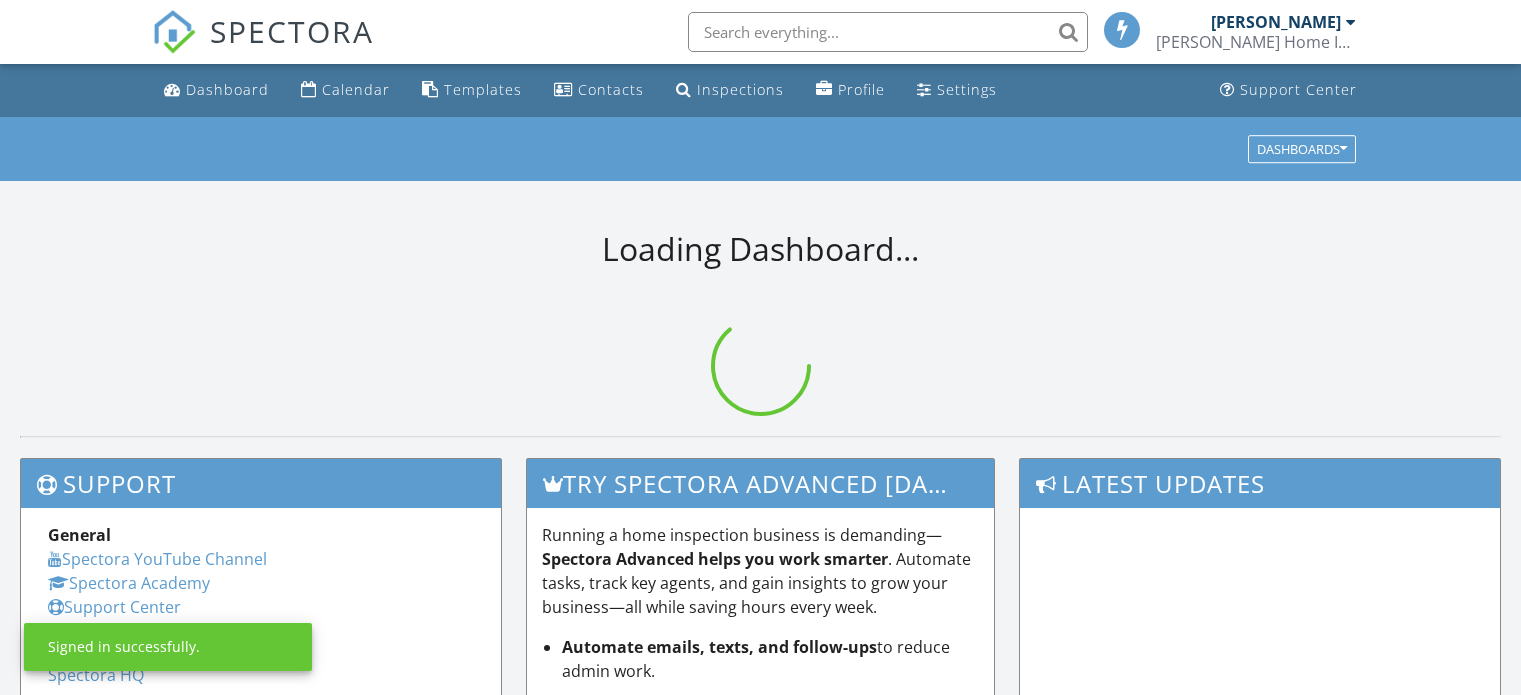 scroll, scrollTop: 0, scrollLeft: 0, axis: both 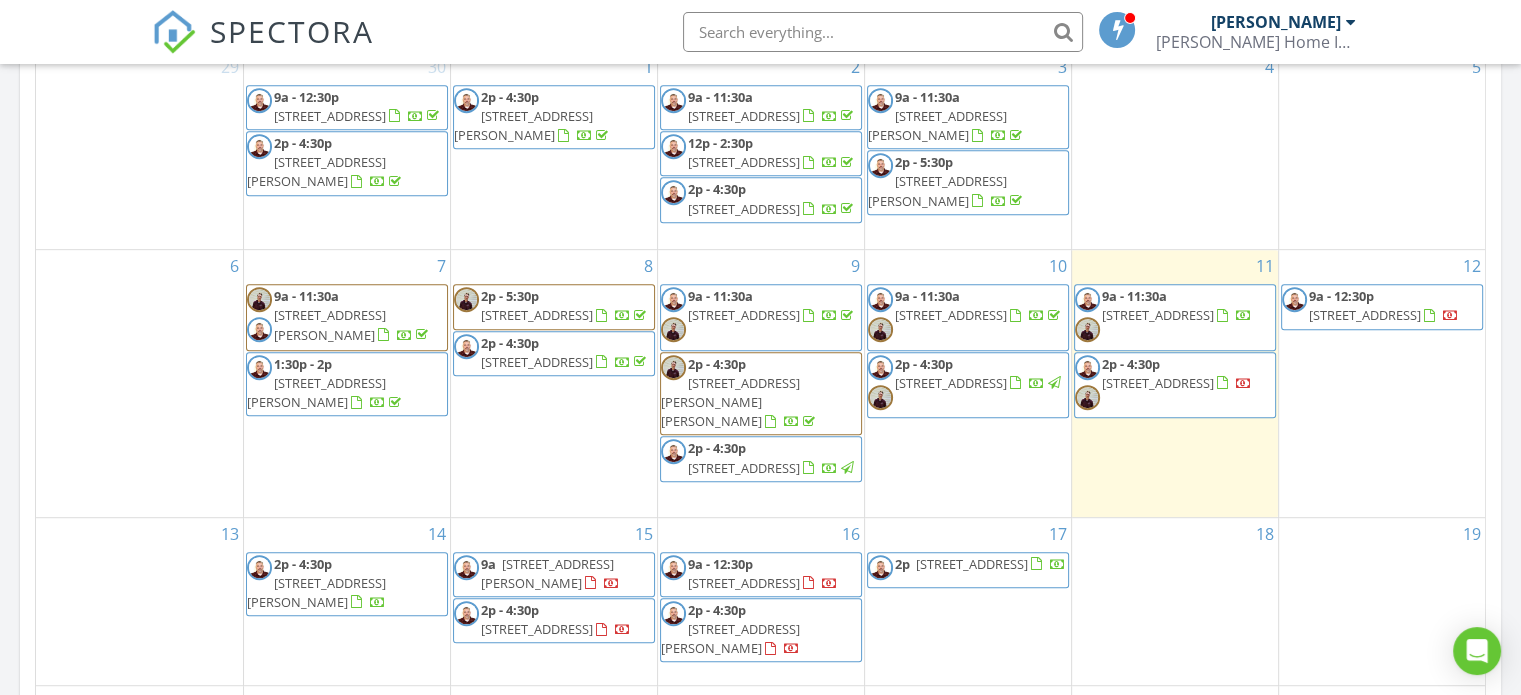 click on "69 Union Ave, Saratoga Springs 12866" at bounding box center (744, 468) 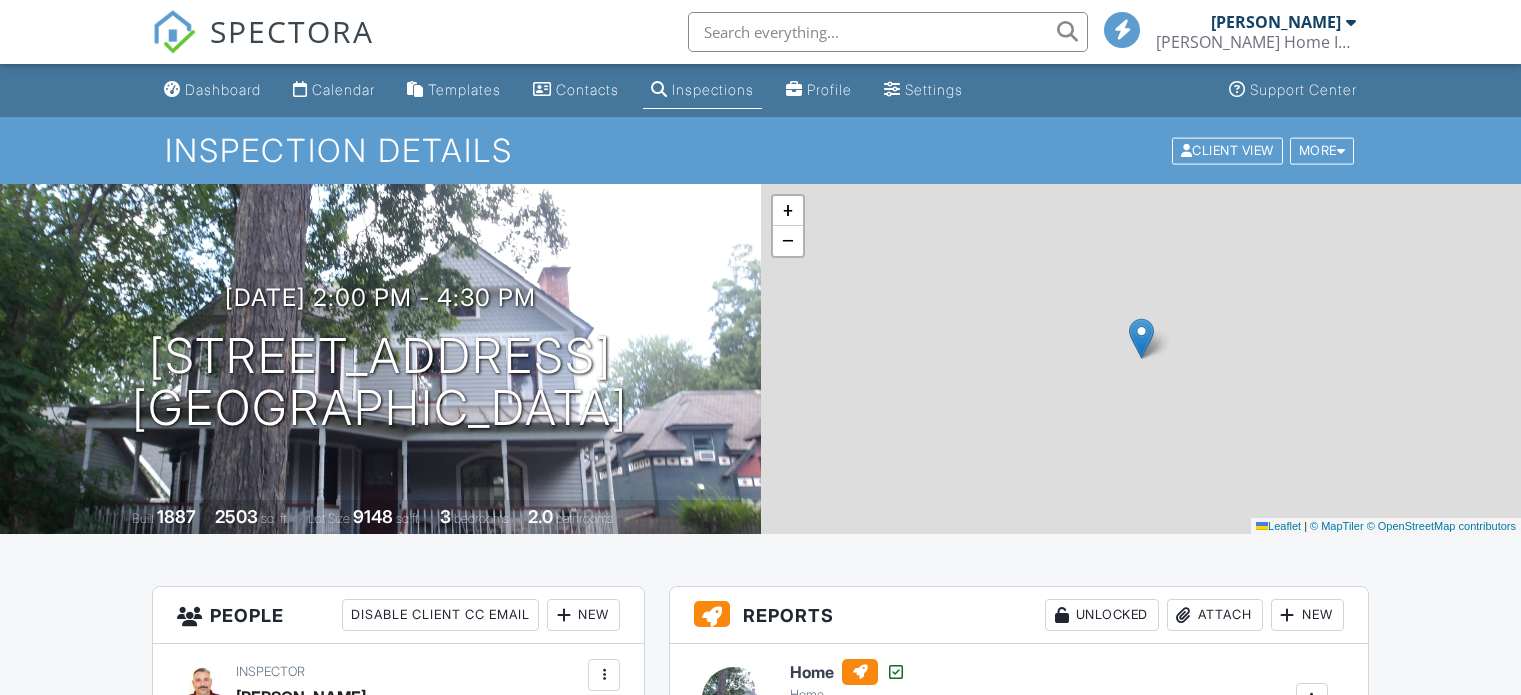 scroll, scrollTop: 0, scrollLeft: 0, axis: both 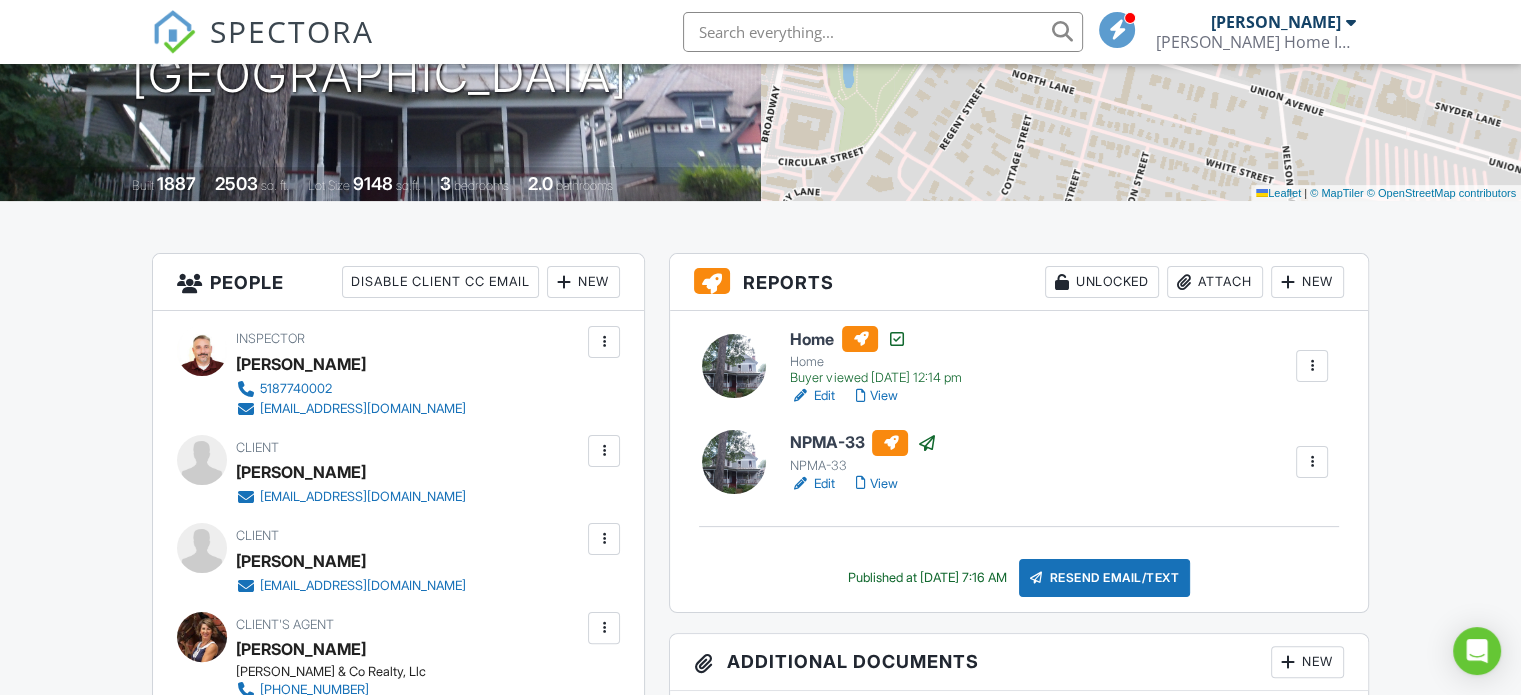 click on "View" at bounding box center (876, 396) 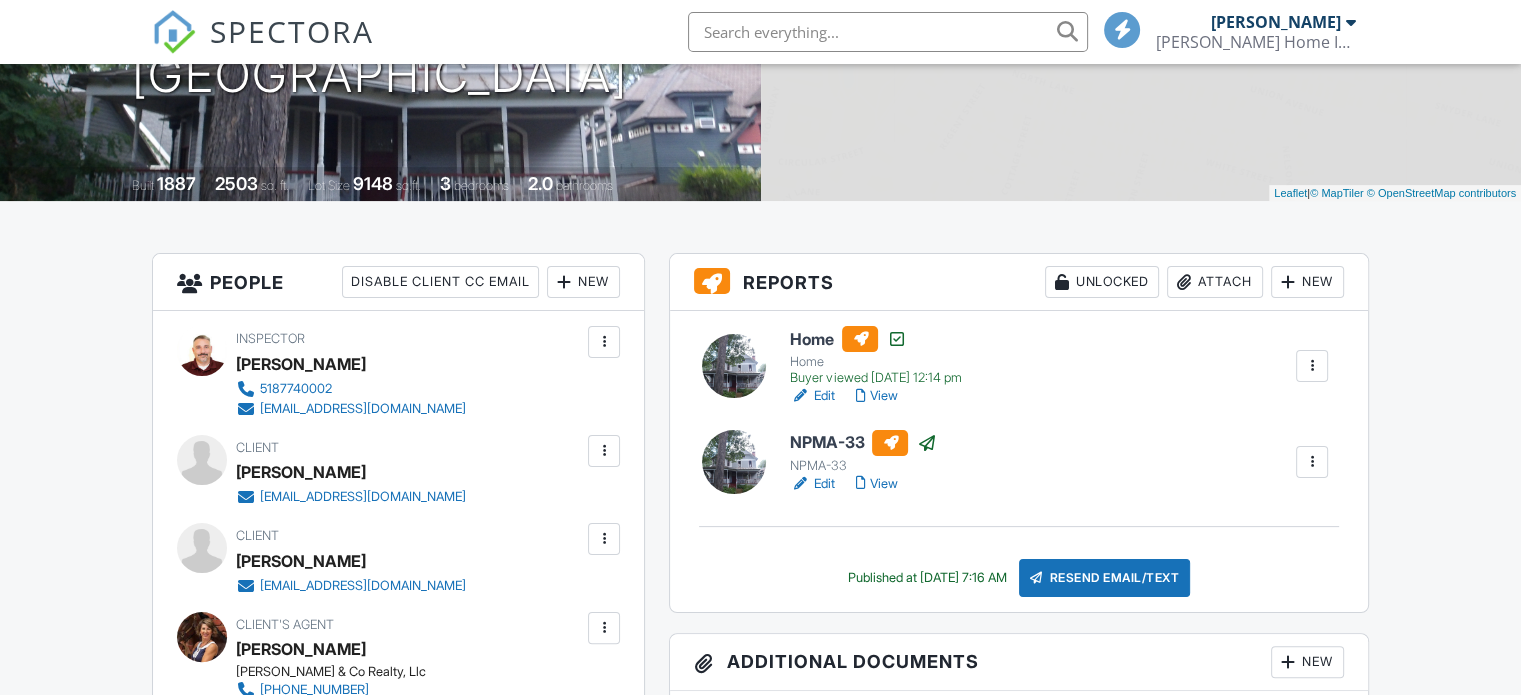 scroll, scrollTop: 333, scrollLeft: 0, axis: vertical 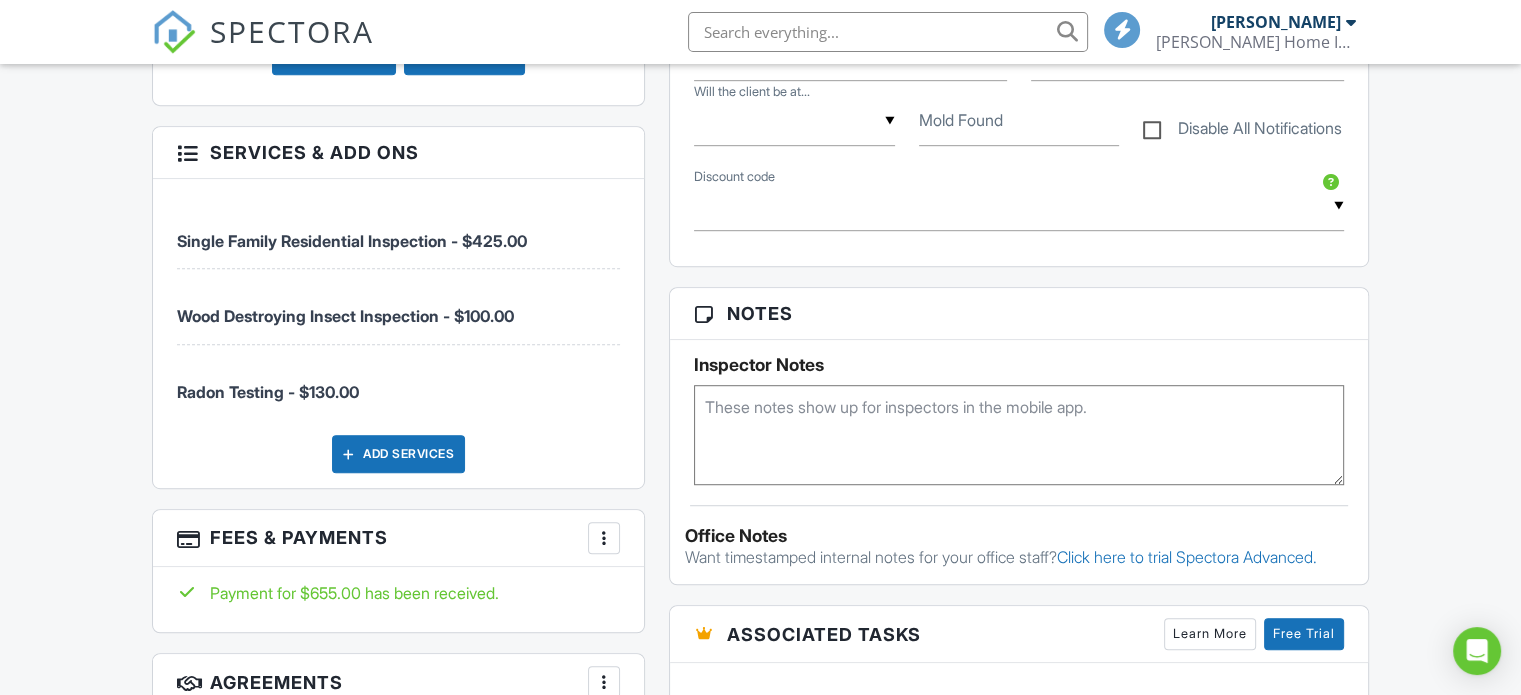 click on "Add Services" at bounding box center [398, 454] 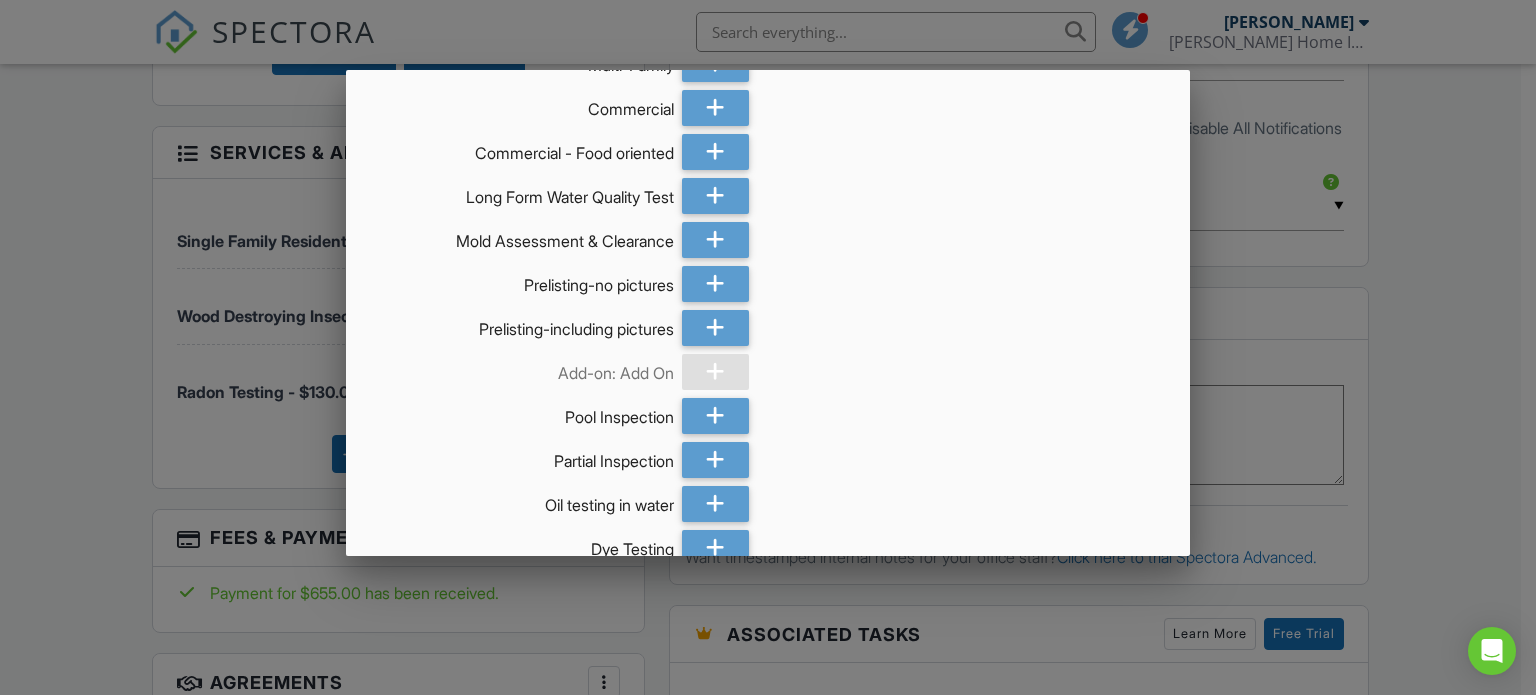 scroll, scrollTop: 166, scrollLeft: 0, axis: vertical 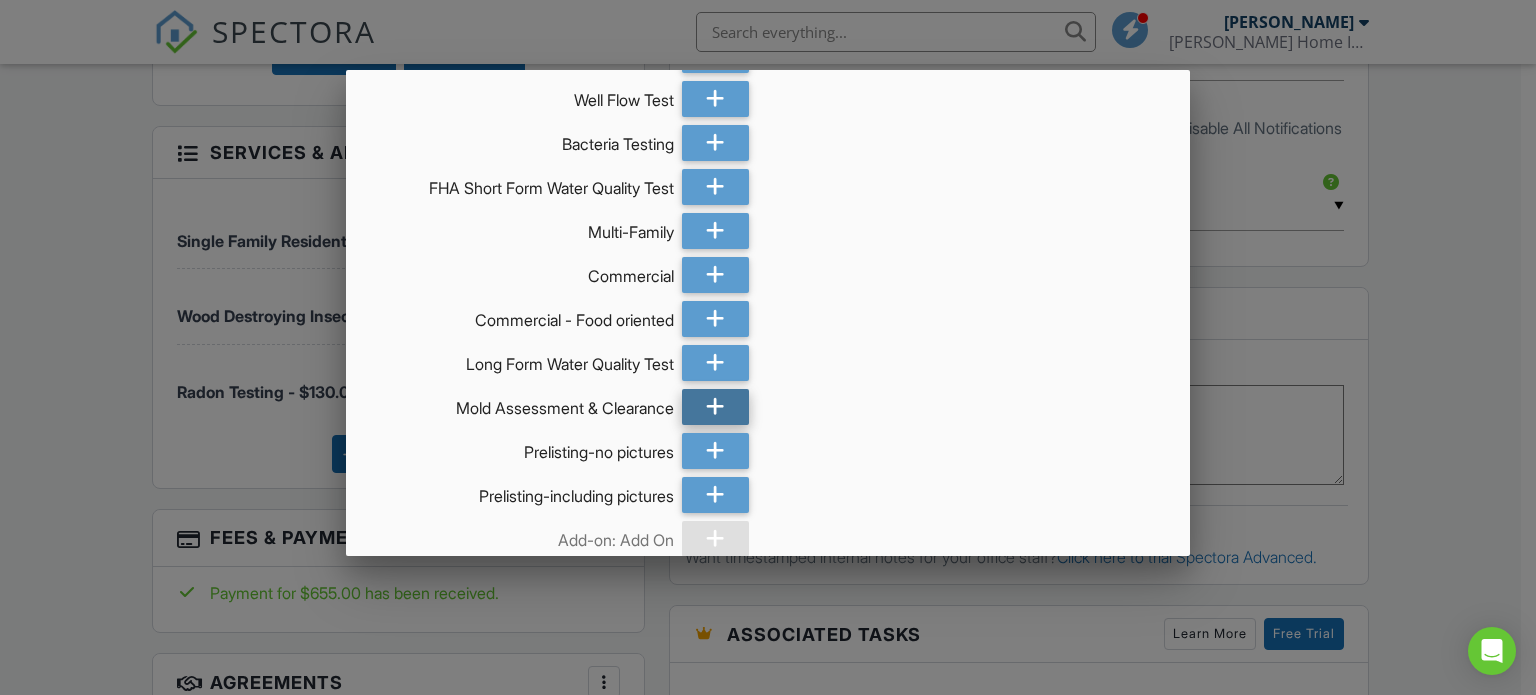 click at bounding box center (715, 407) 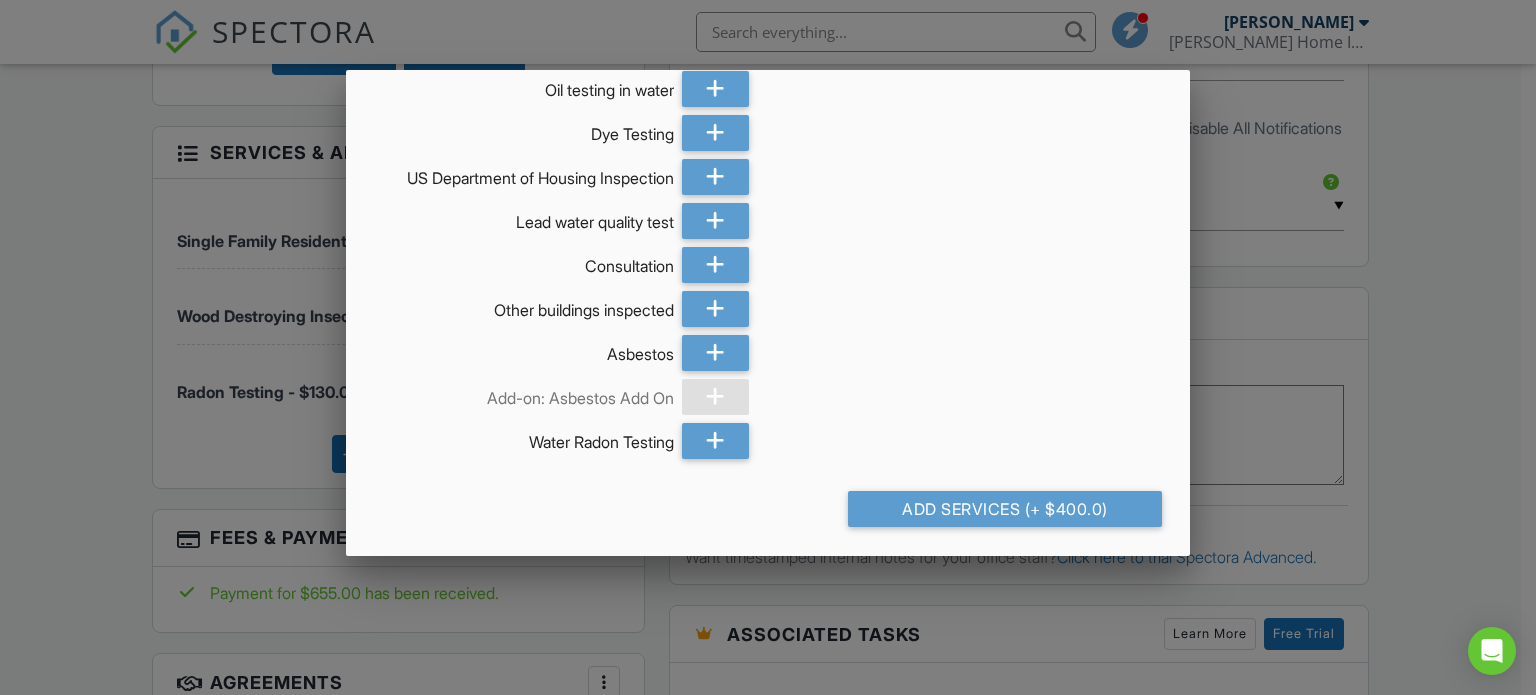 scroll, scrollTop: 749, scrollLeft: 0, axis: vertical 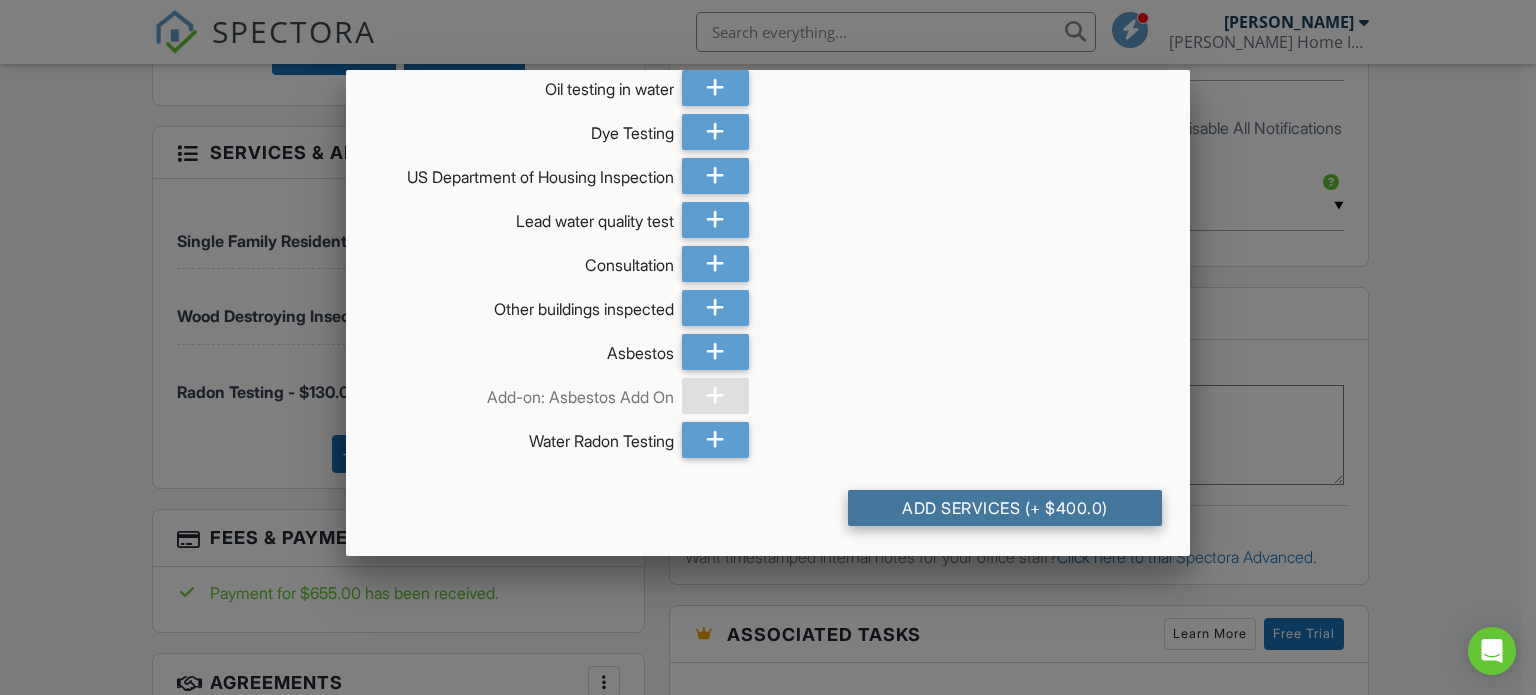 click on "Add Services
(+ $400.0)" at bounding box center [1005, 508] 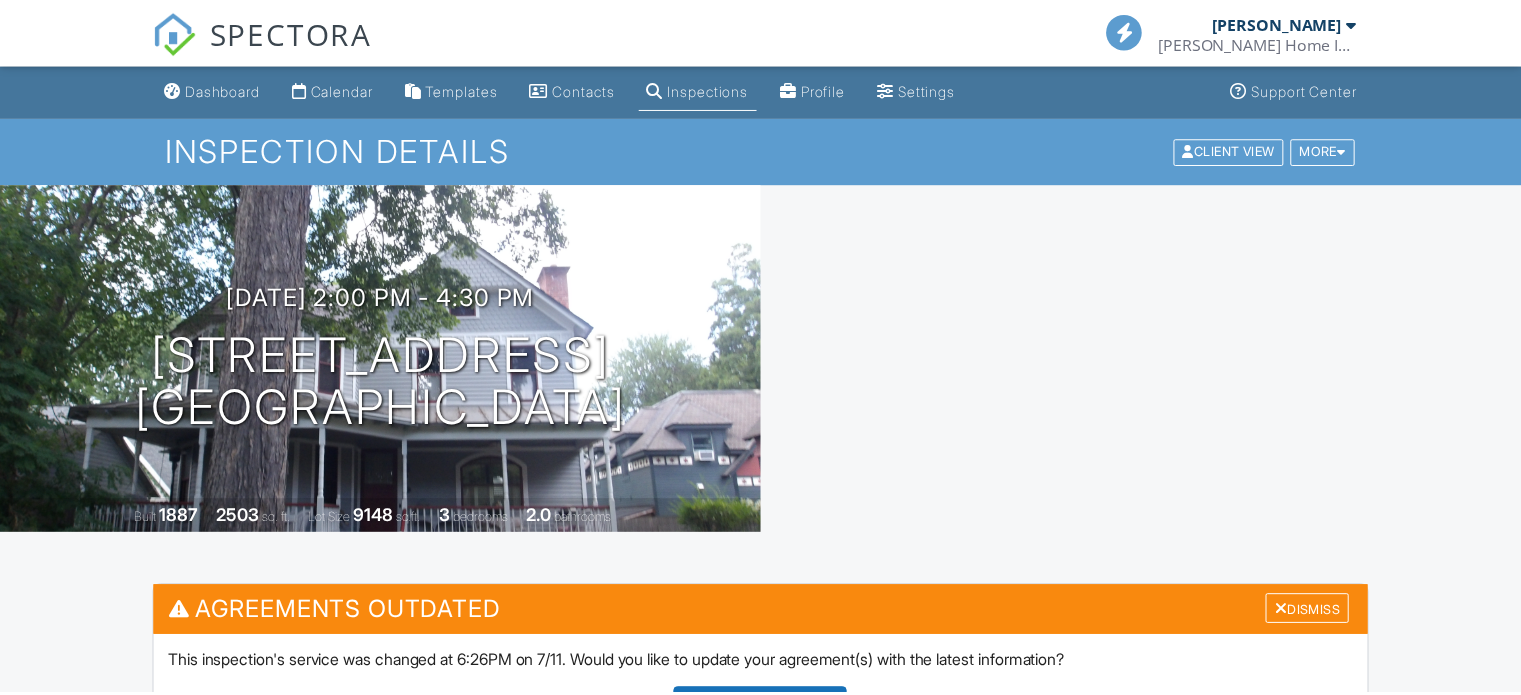 scroll, scrollTop: 0, scrollLeft: 0, axis: both 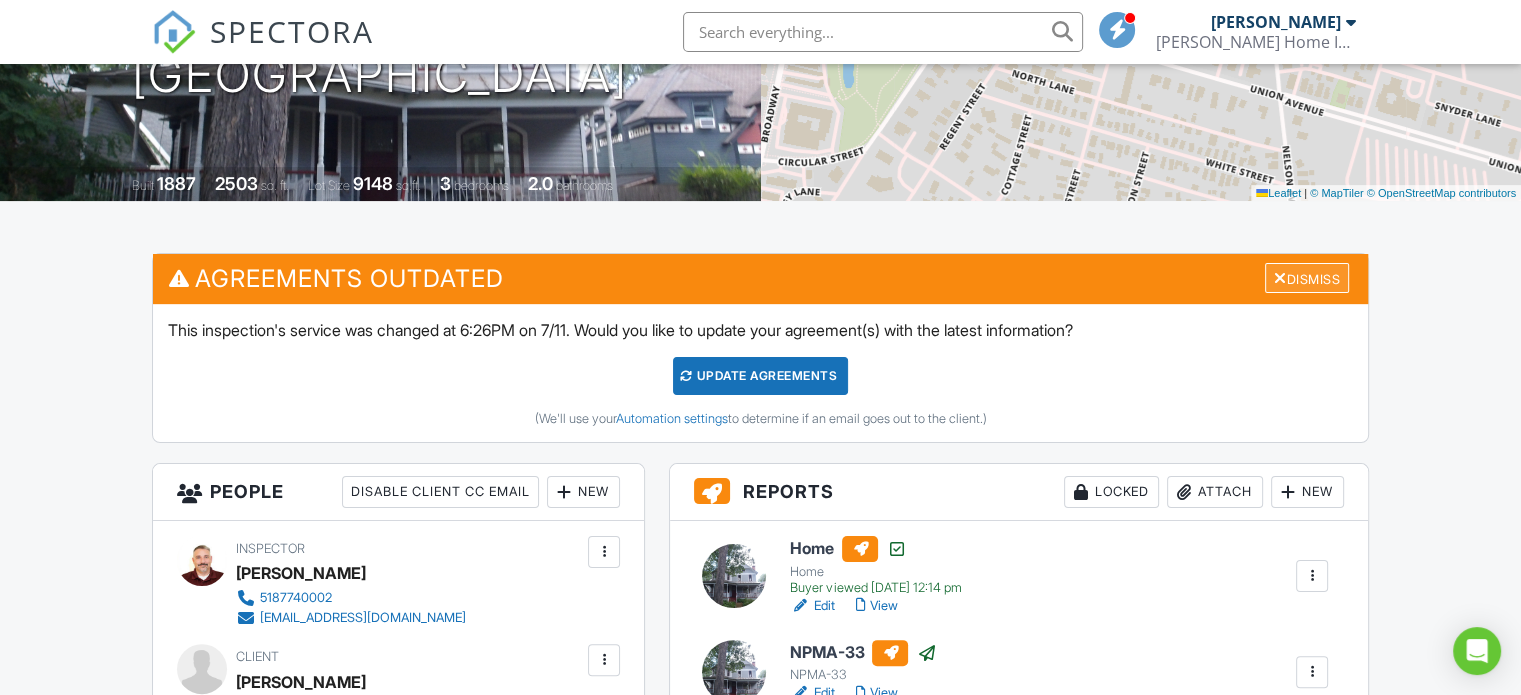 click on "Dismiss" at bounding box center [1307, 278] 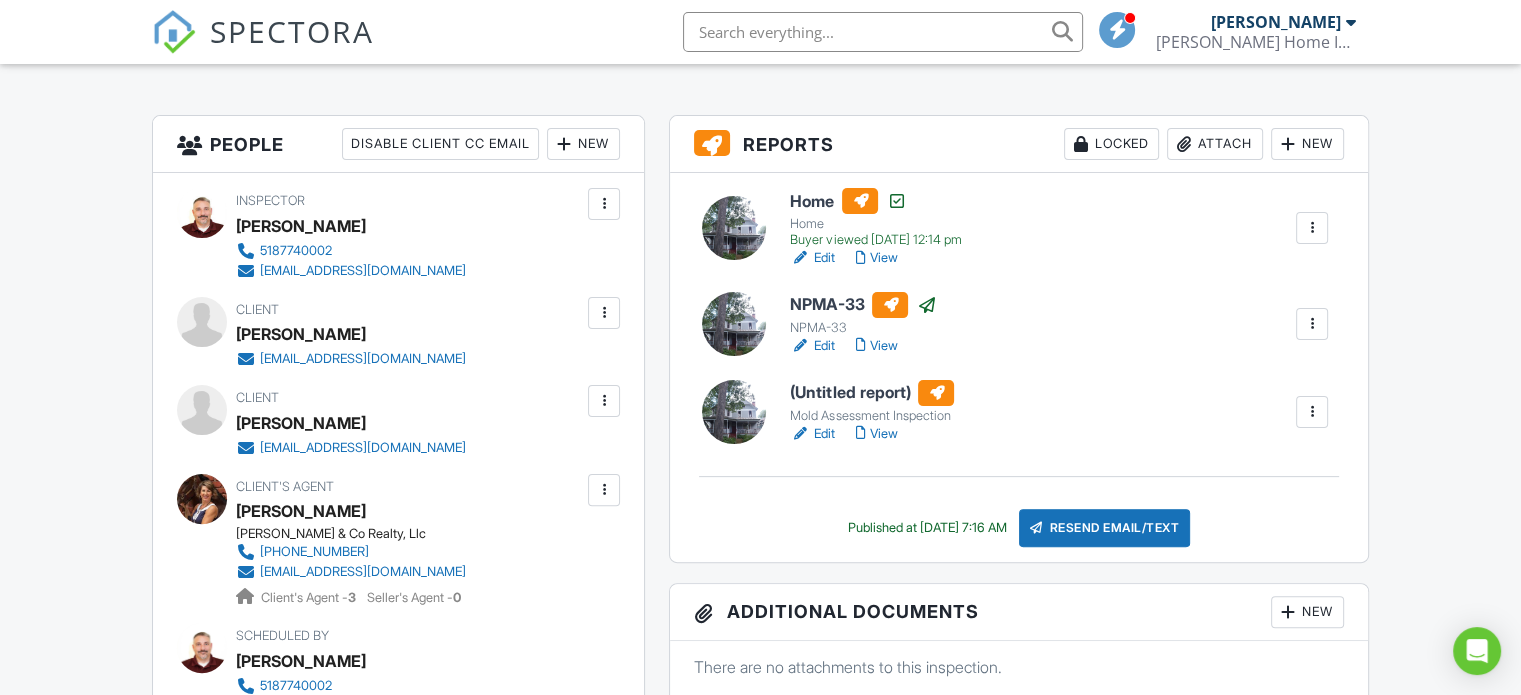 scroll, scrollTop: 500, scrollLeft: 0, axis: vertical 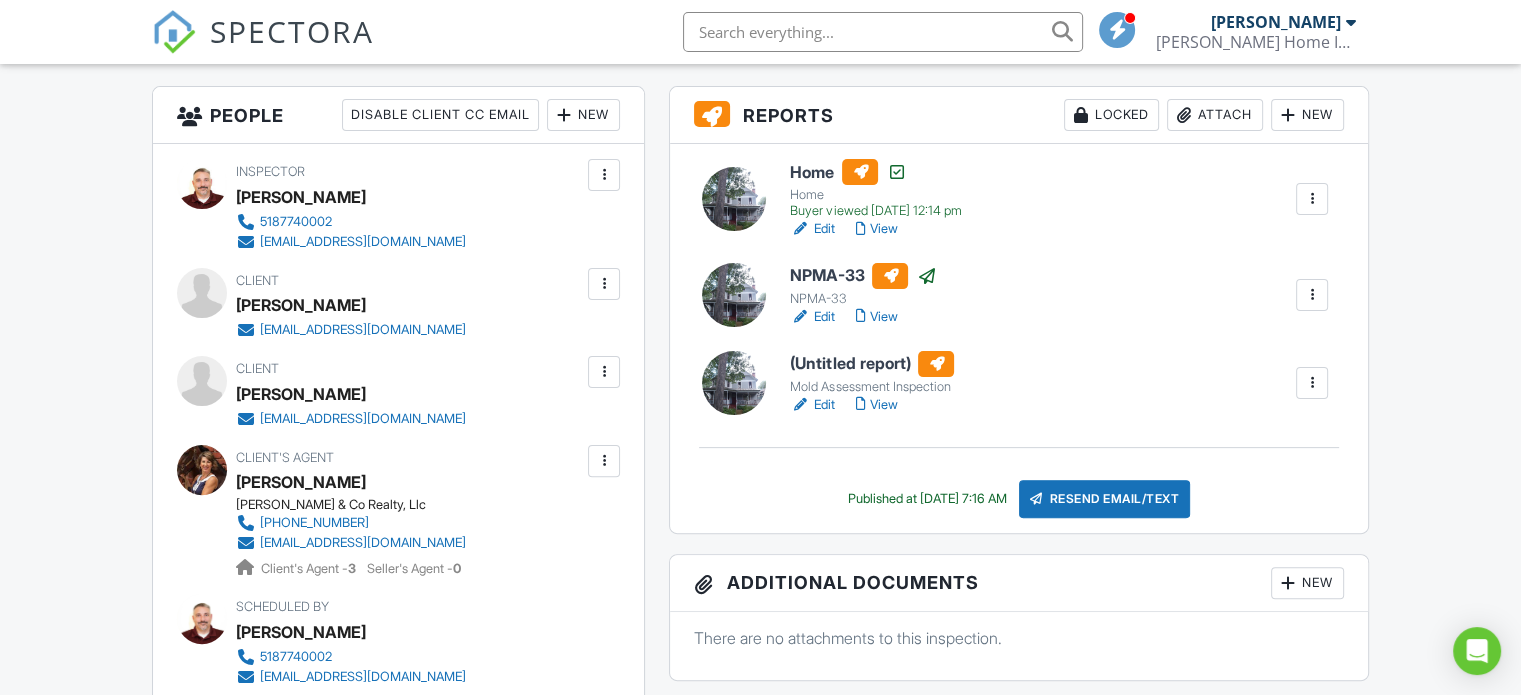 click on "Edit" at bounding box center (812, 405) 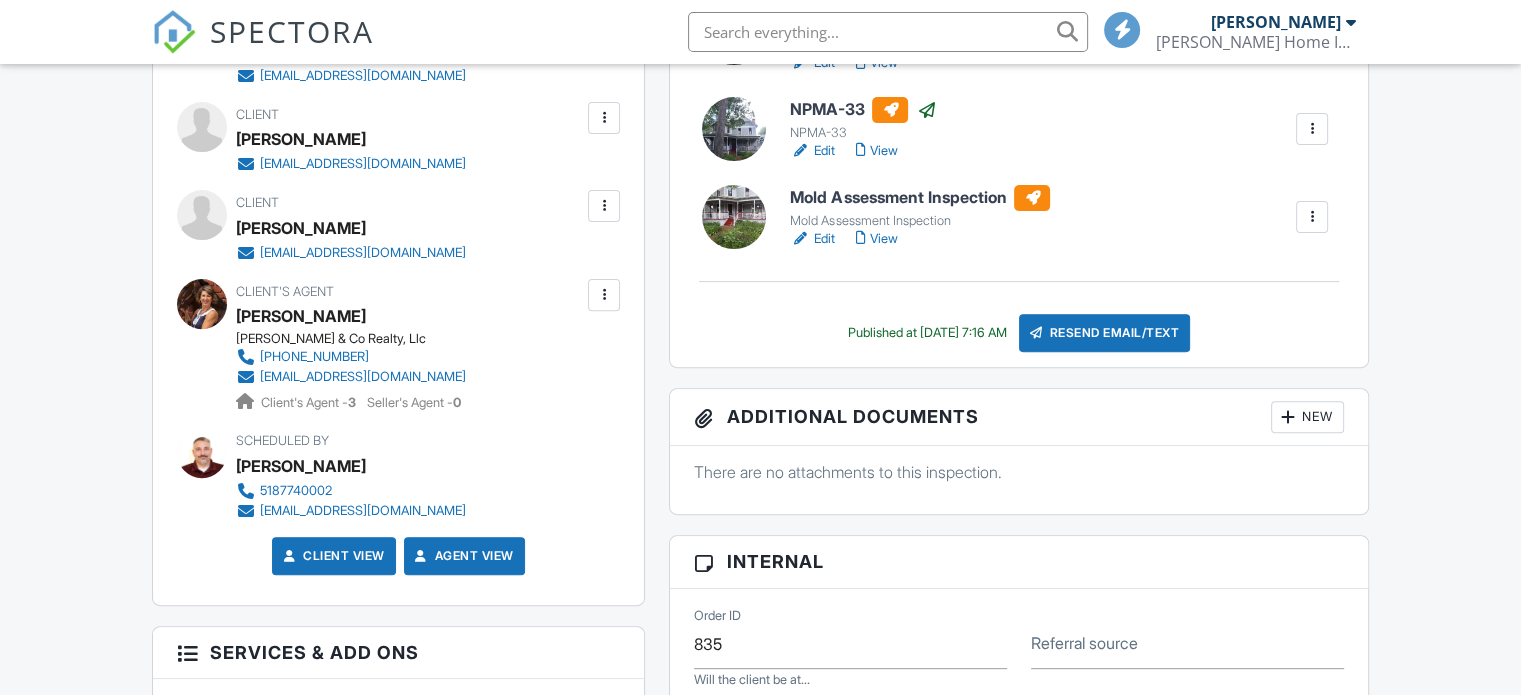 scroll, scrollTop: 666, scrollLeft: 0, axis: vertical 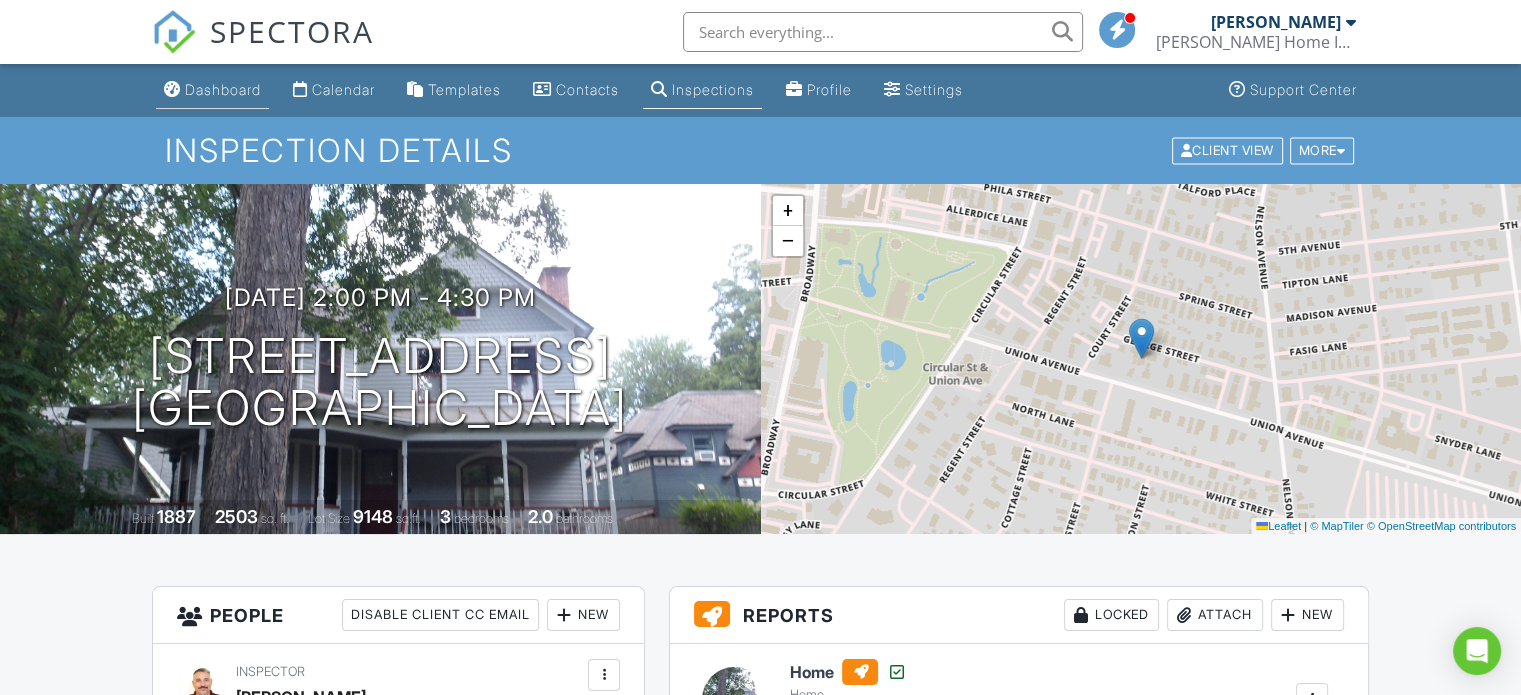 click on "Dashboard" at bounding box center (223, 89) 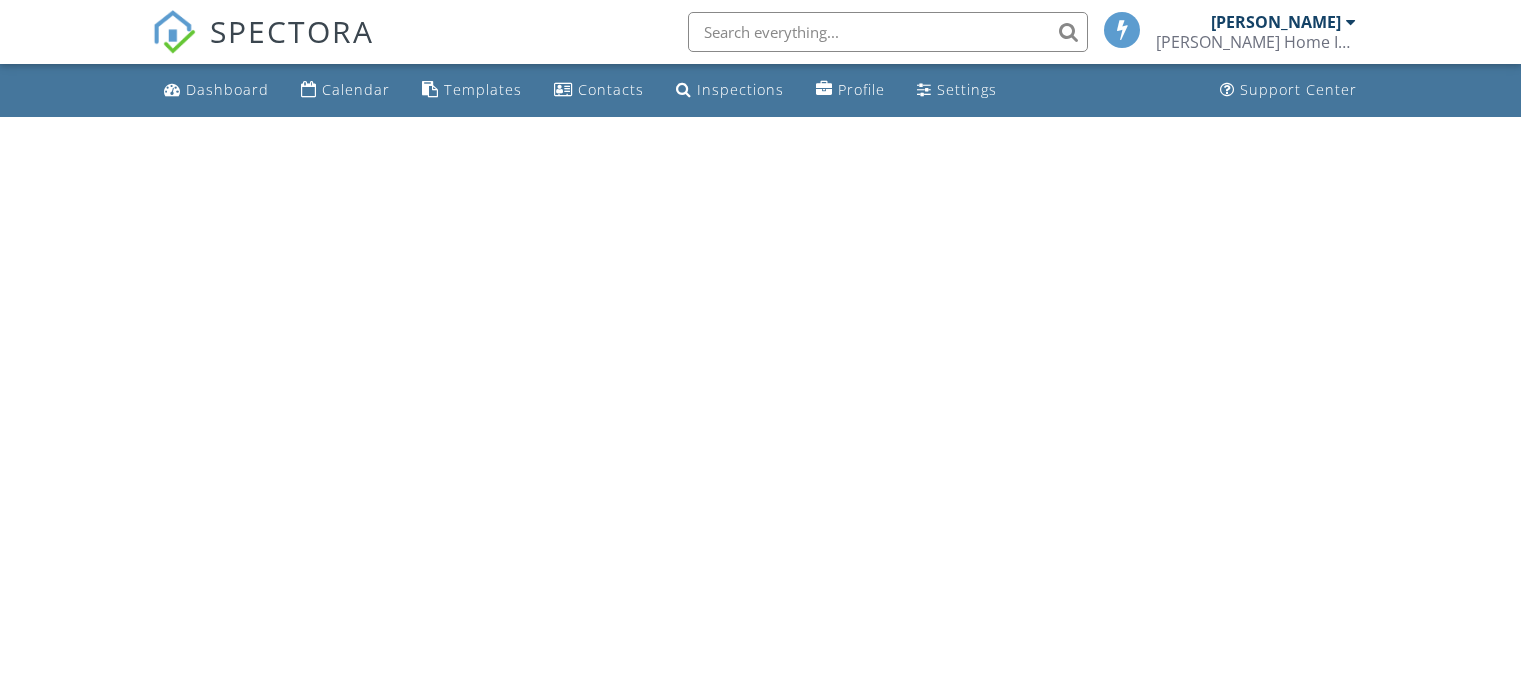 scroll, scrollTop: 0, scrollLeft: 0, axis: both 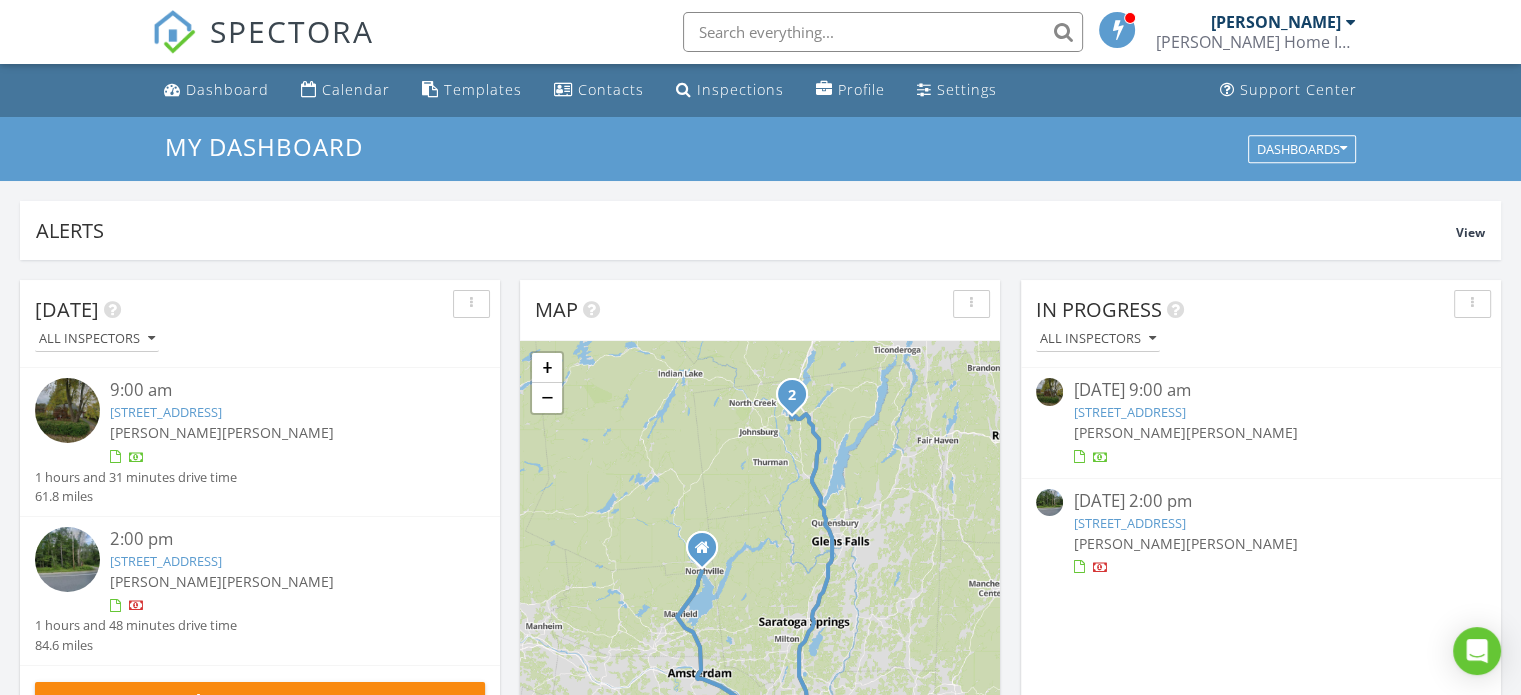 click on "18 Sherwood Ave, Rensselaer, NY 12144" at bounding box center (1129, 412) 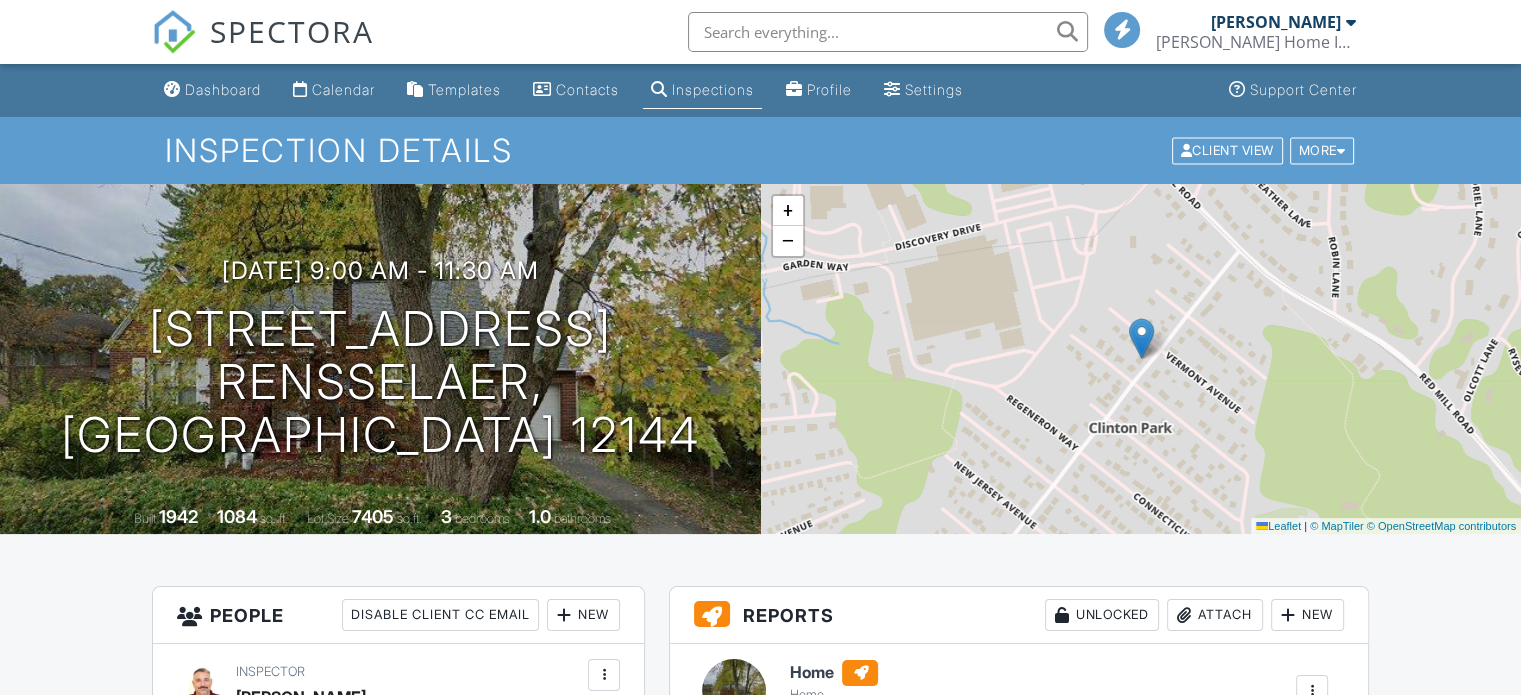 scroll, scrollTop: 166, scrollLeft: 0, axis: vertical 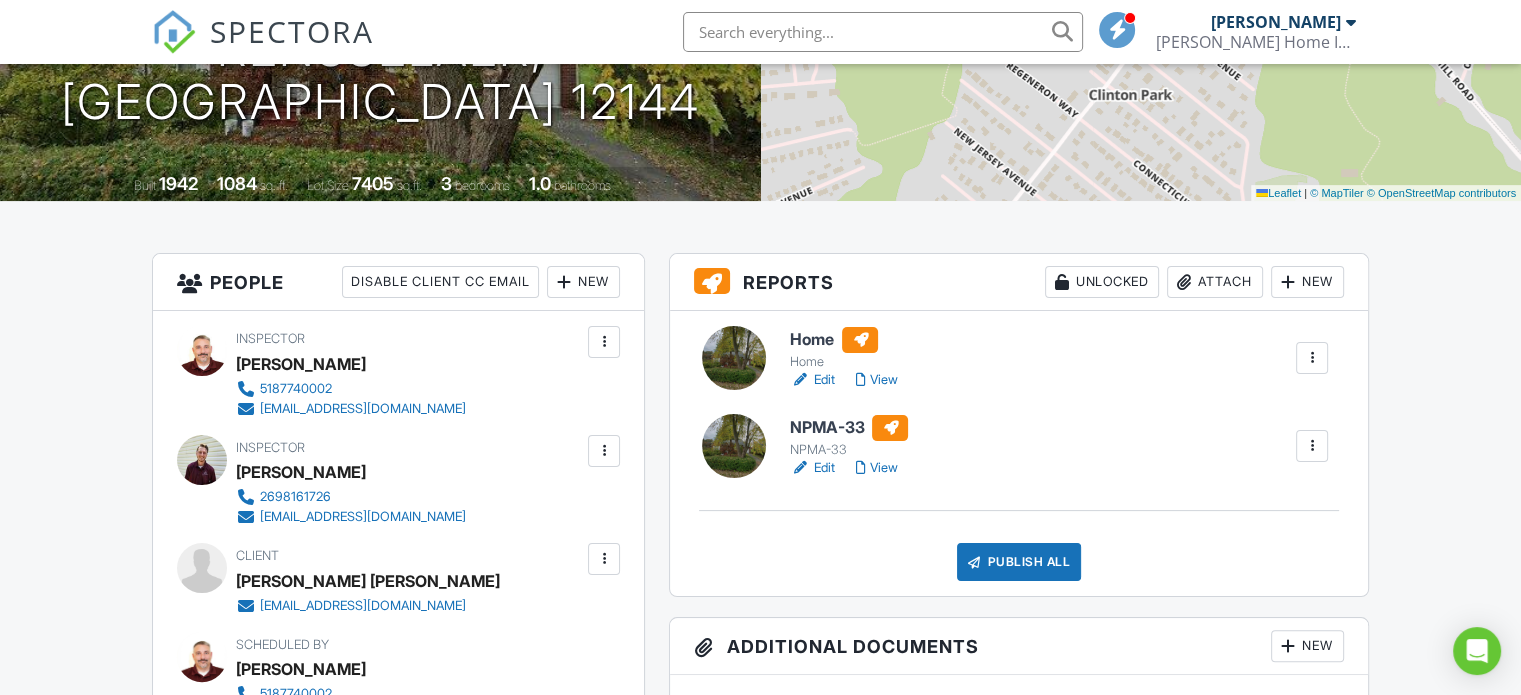 click on "Edit" at bounding box center [812, 380] 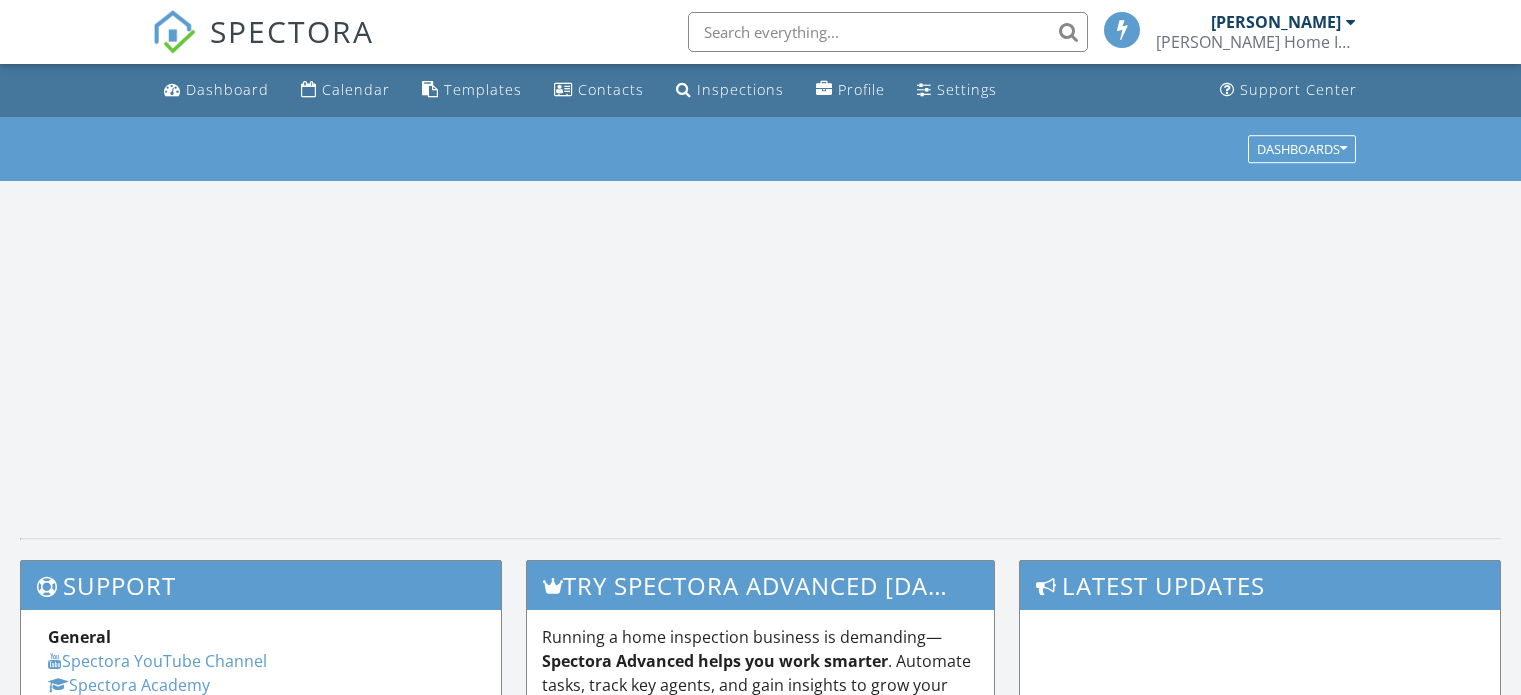 scroll, scrollTop: 0, scrollLeft: 0, axis: both 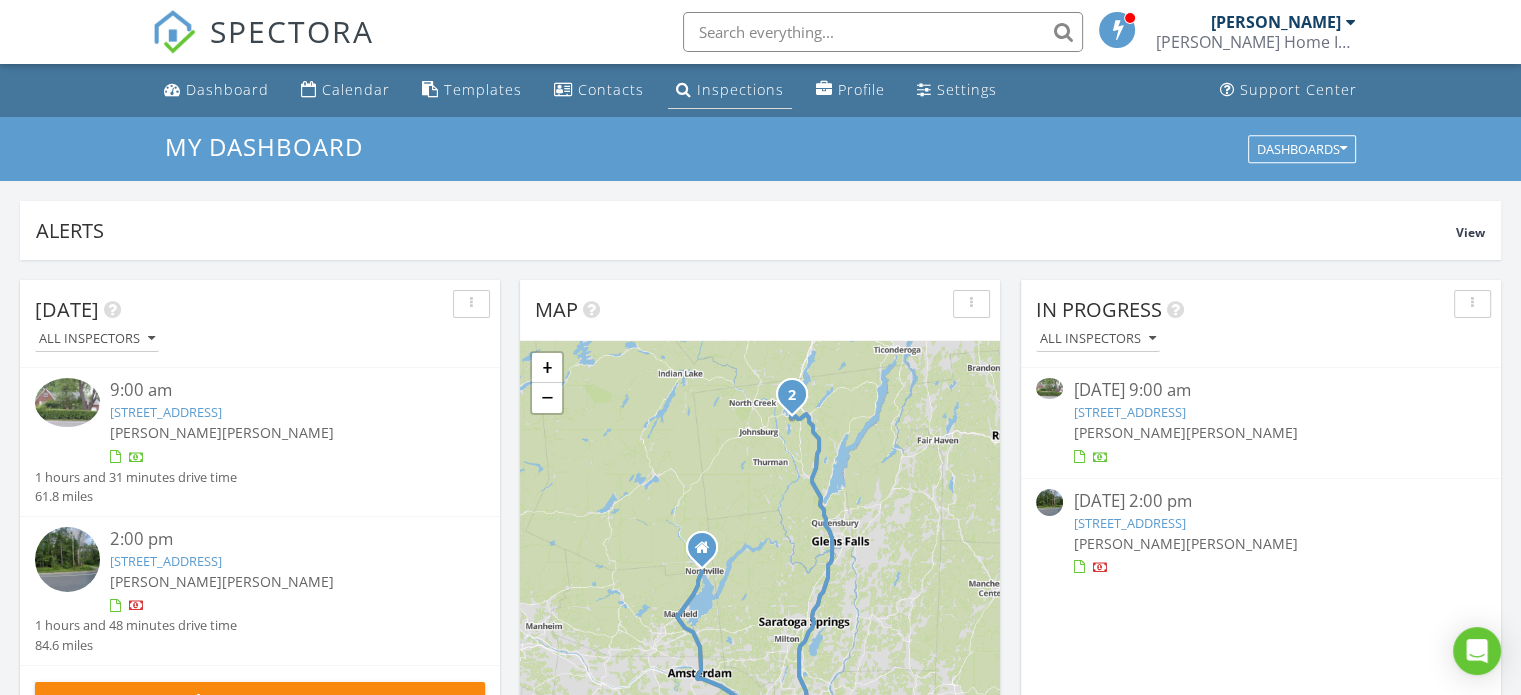 click on "Inspections" at bounding box center (740, 89) 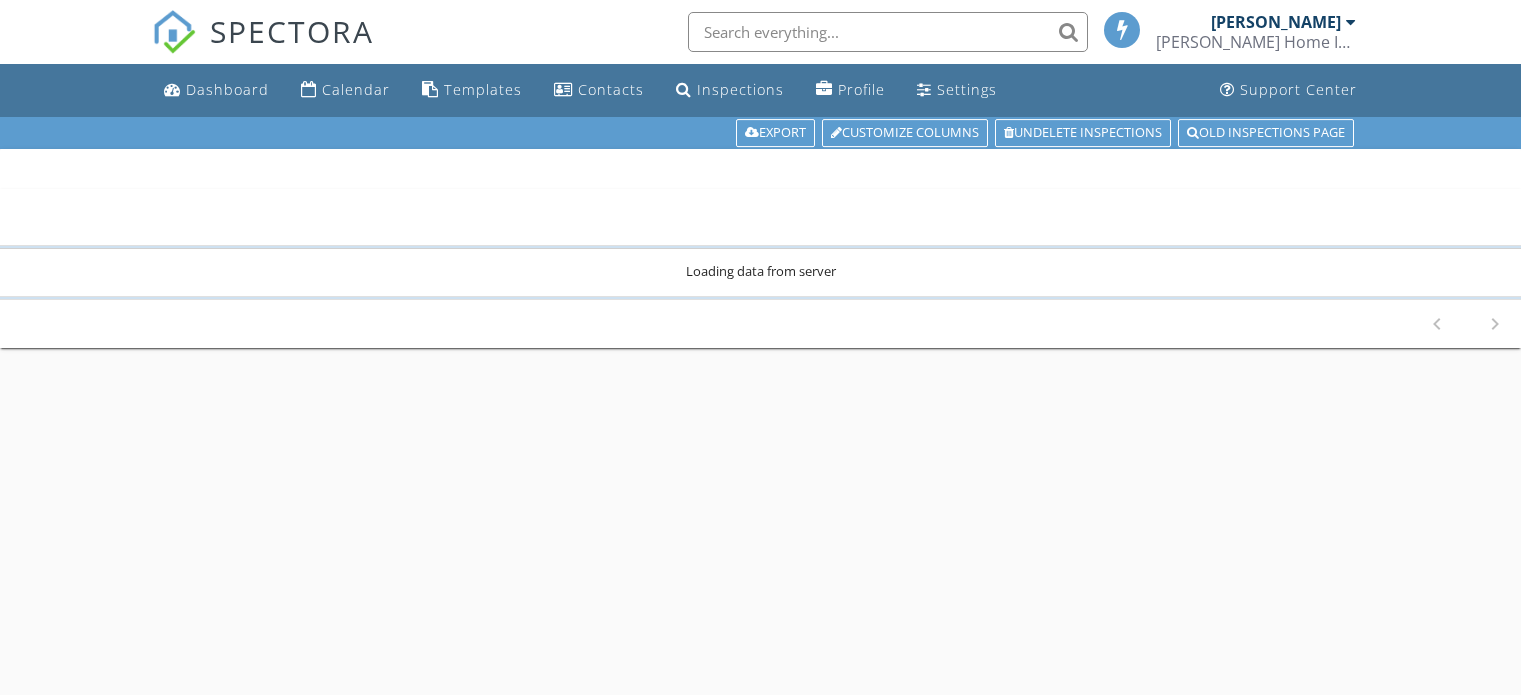 scroll, scrollTop: 0, scrollLeft: 0, axis: both 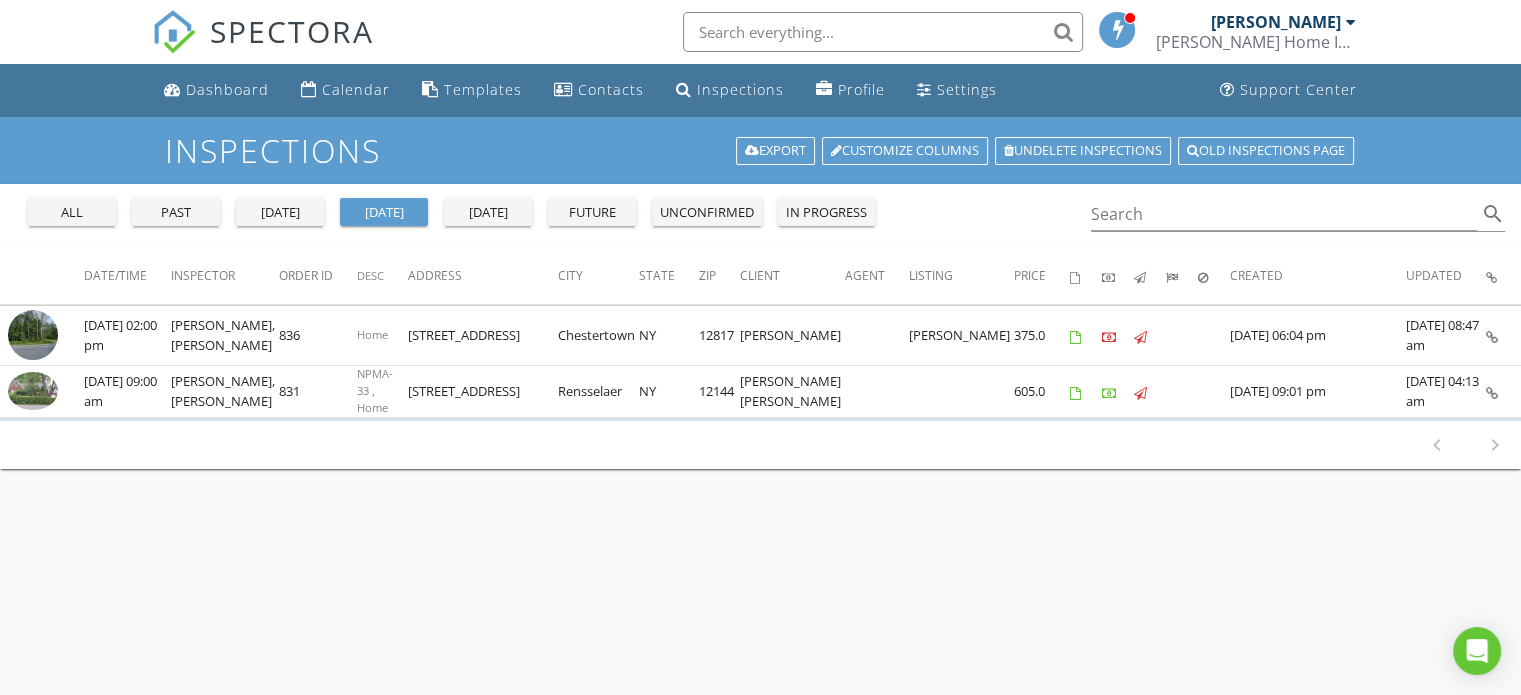 click on "all" at bounding box center (72, 213) 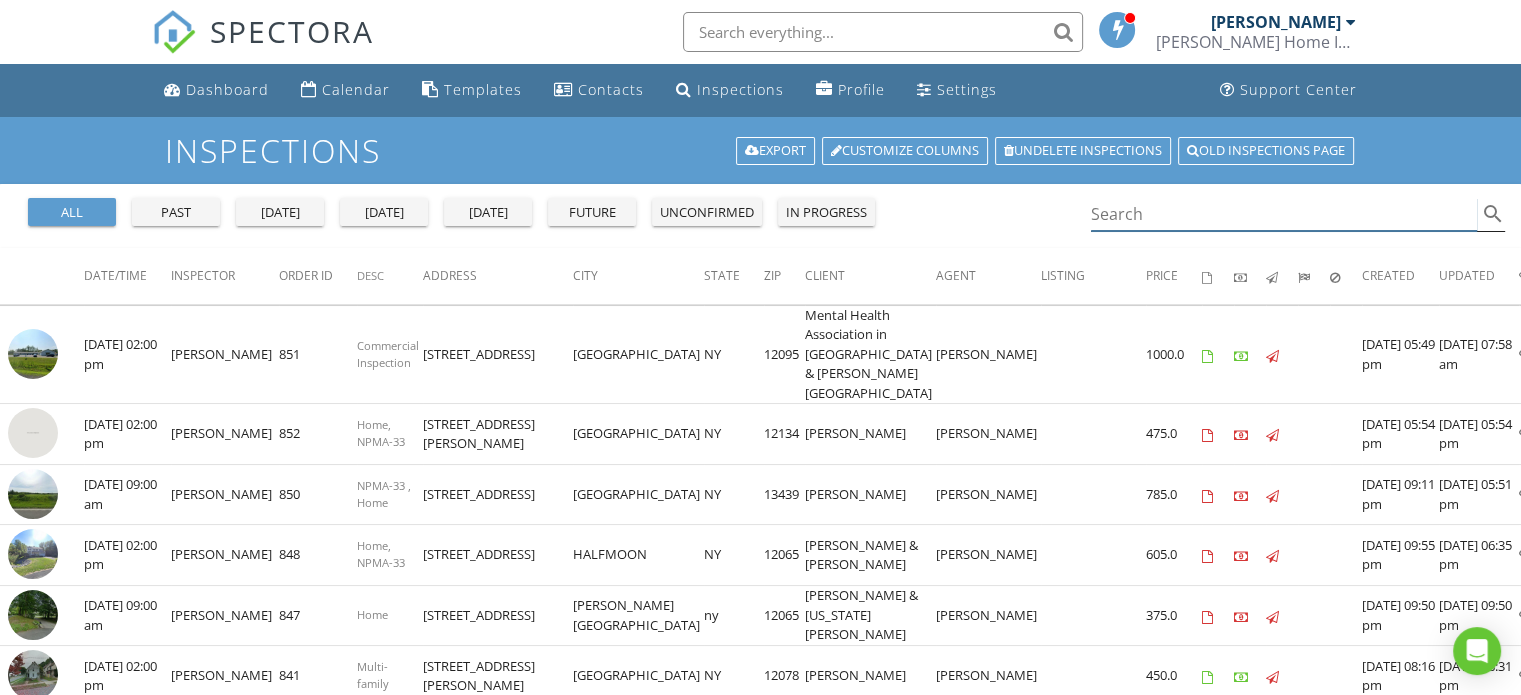 click at bounding box center [1284, 214] 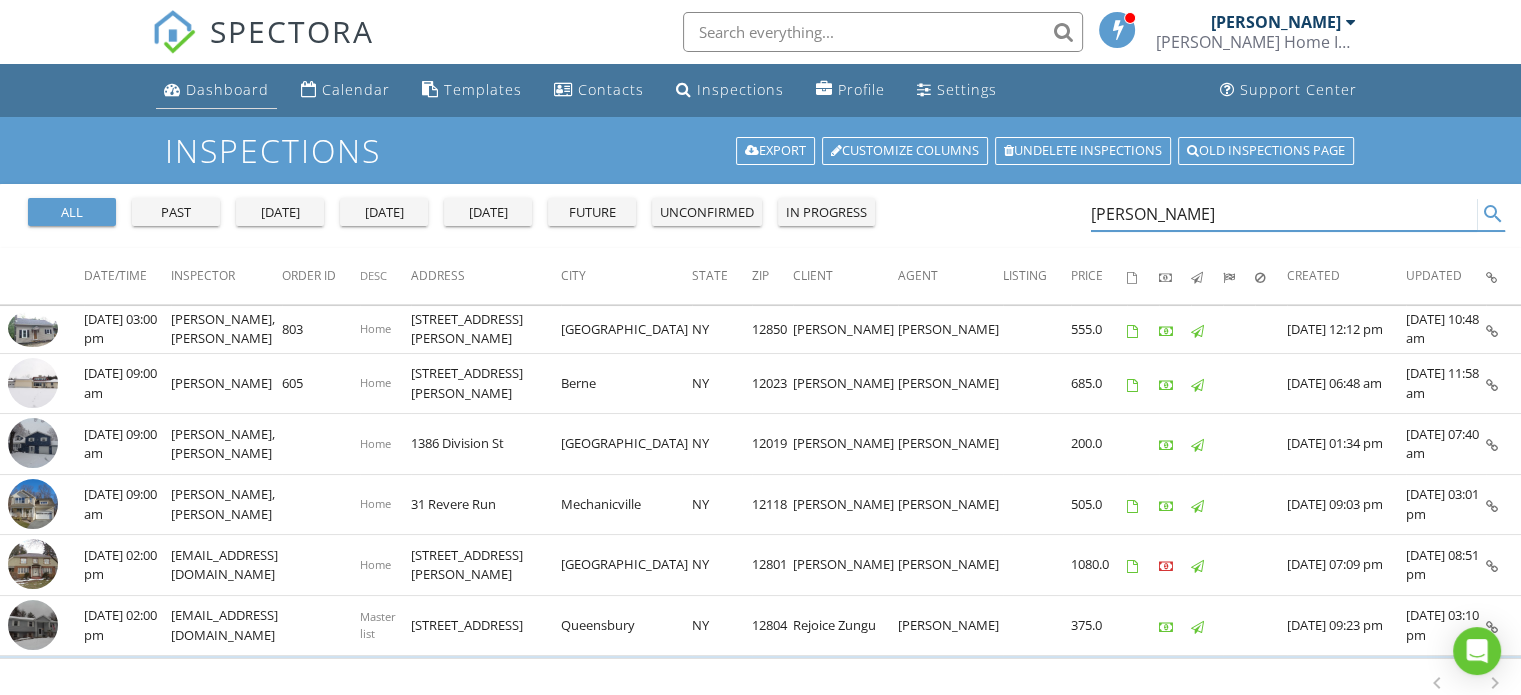 type on "shayna good" 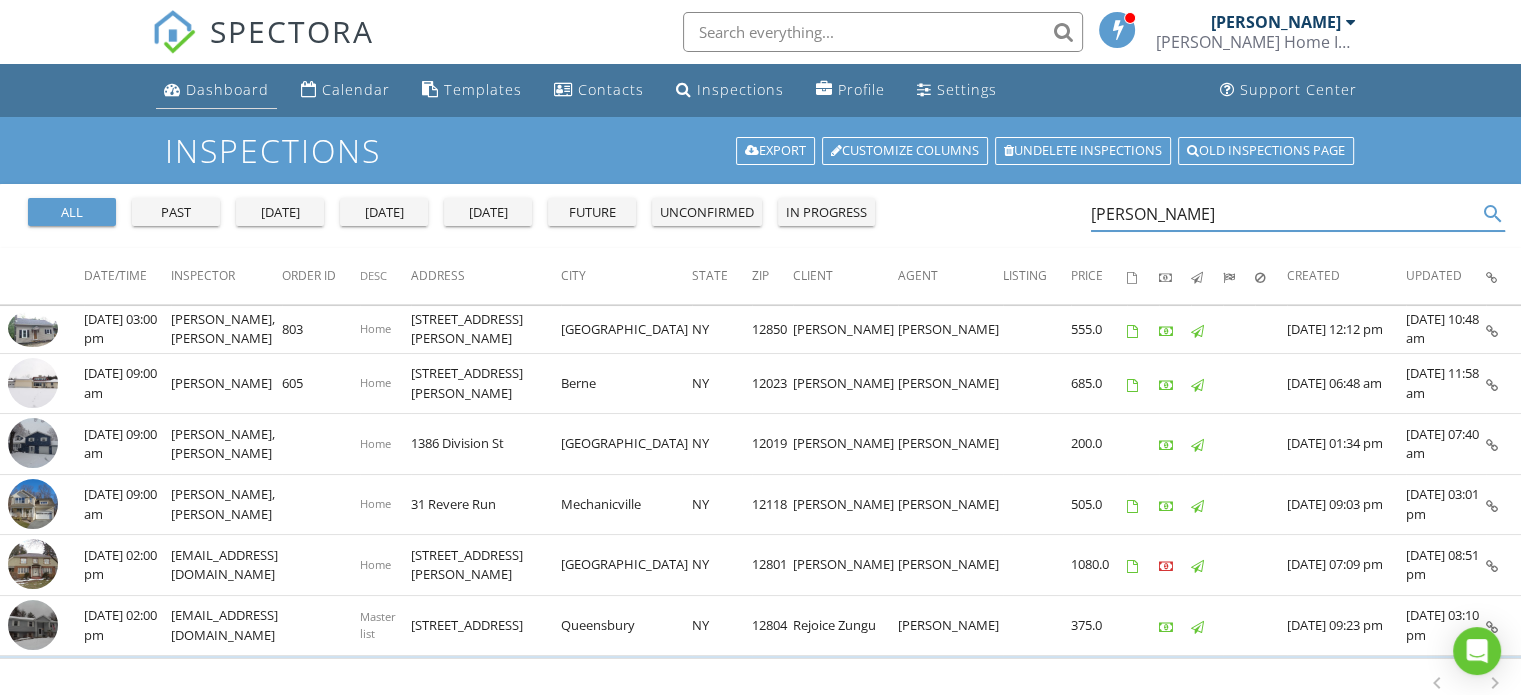click on "Dashboard" at bounding box center (227, 89) 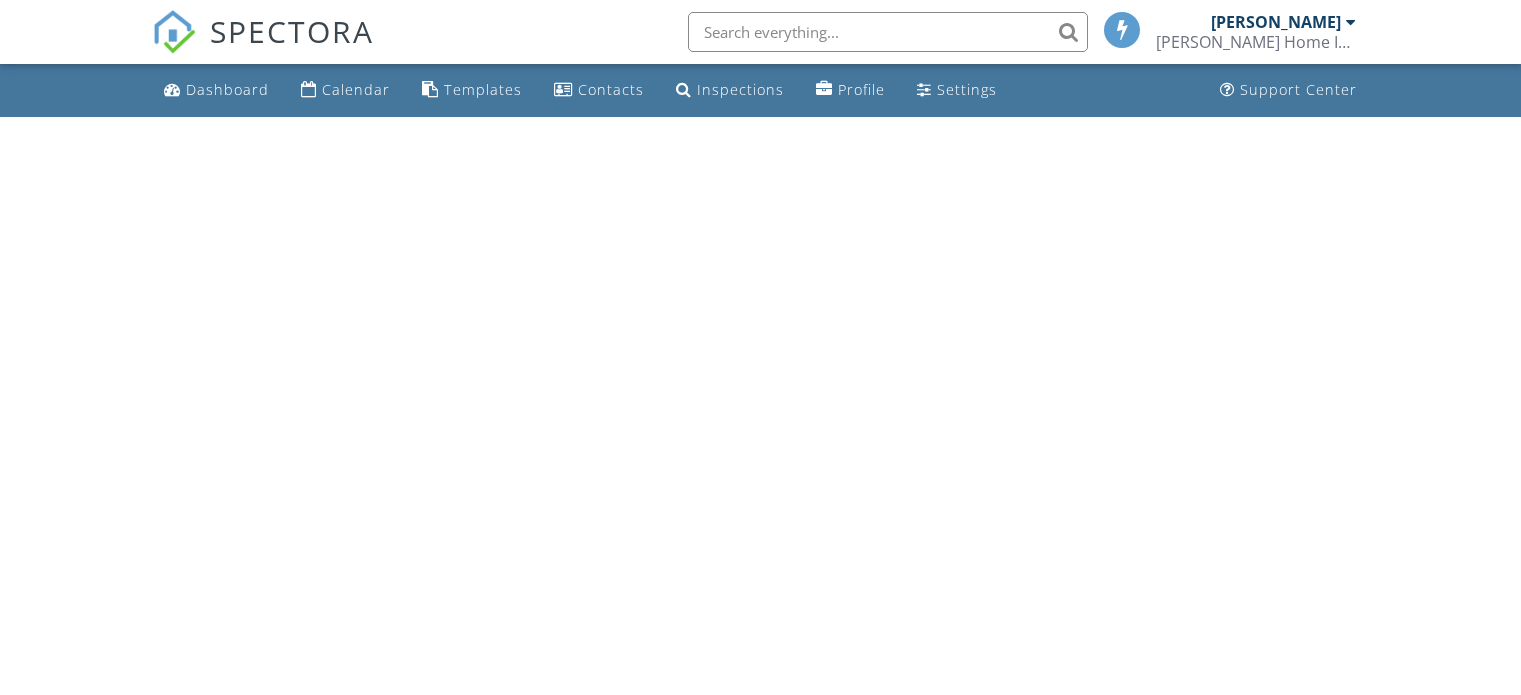 scroll, scrollTop: 0, scrollLeft: 0, axis: both 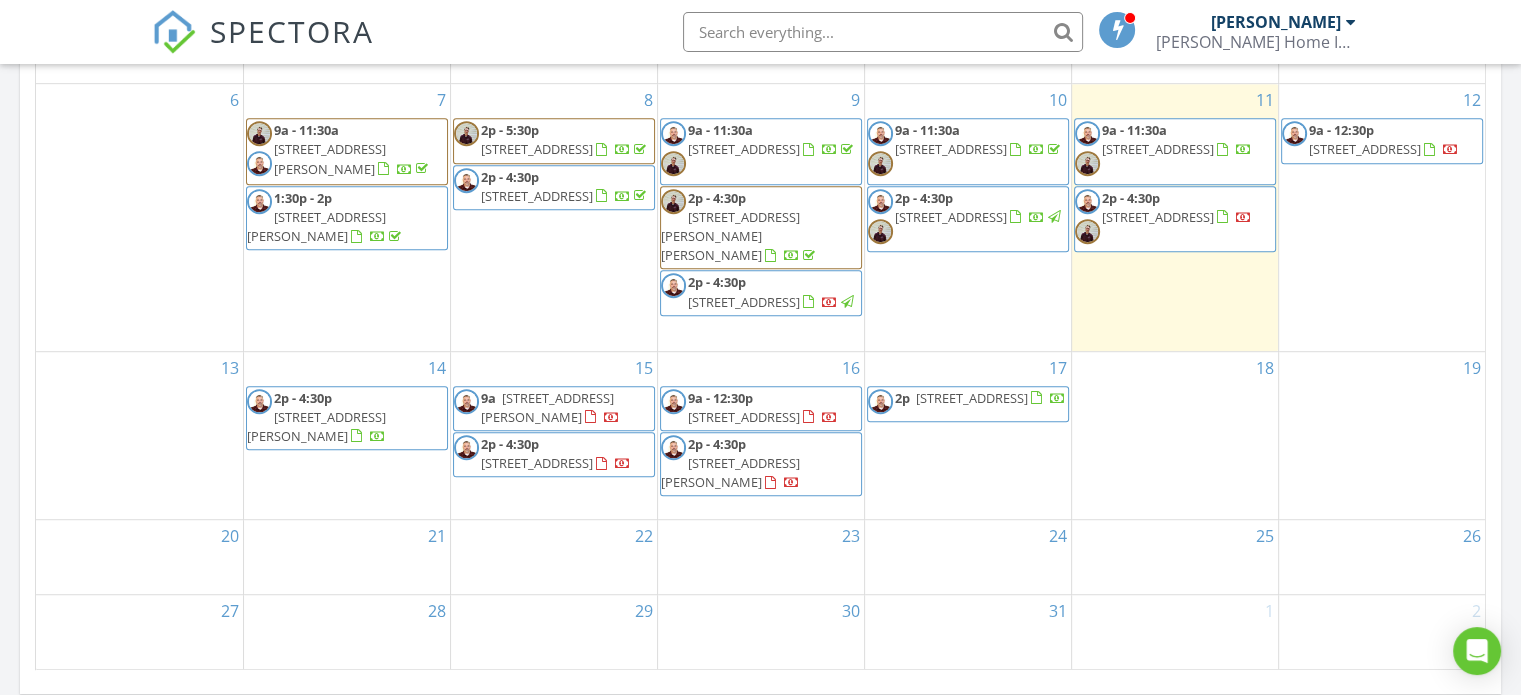 click on "18" at bounding box center [1175, 436] 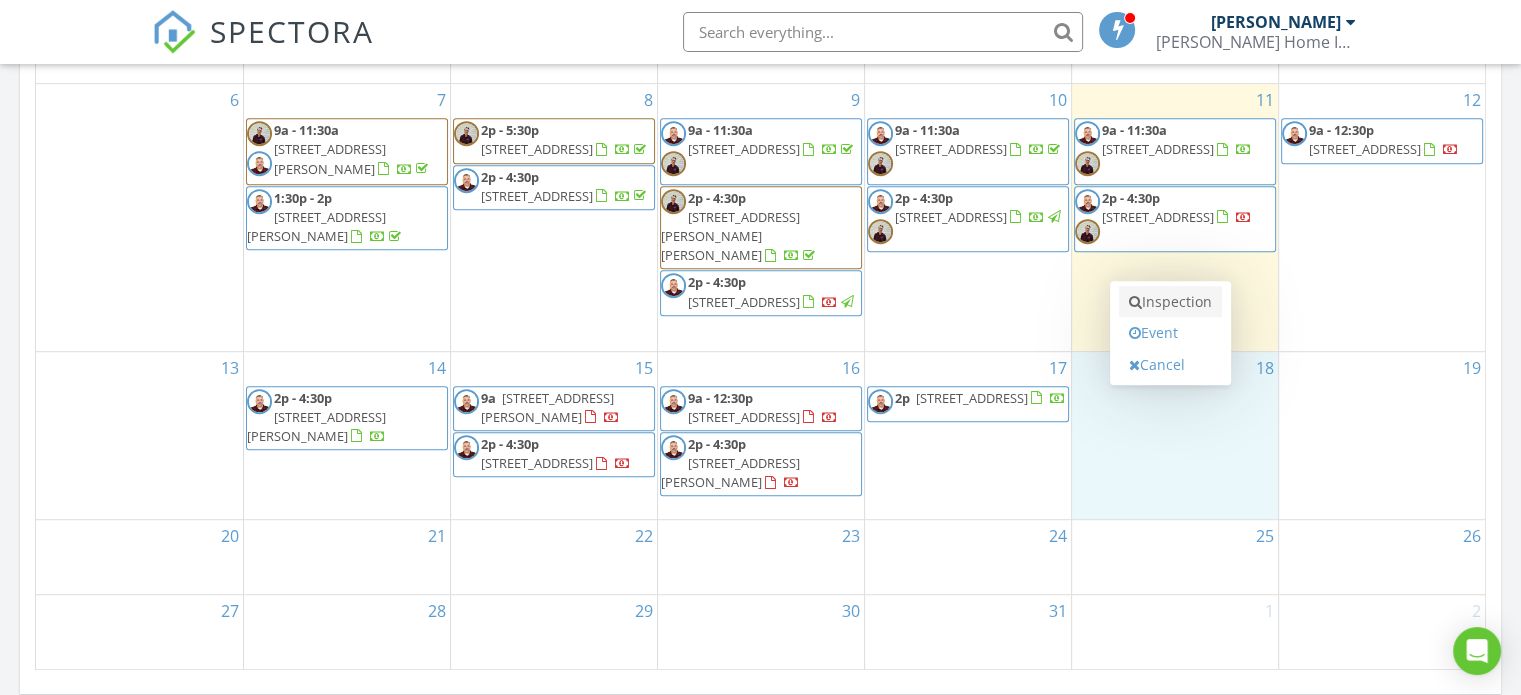 click on "Inspection" at bounding box center (1170, 302) 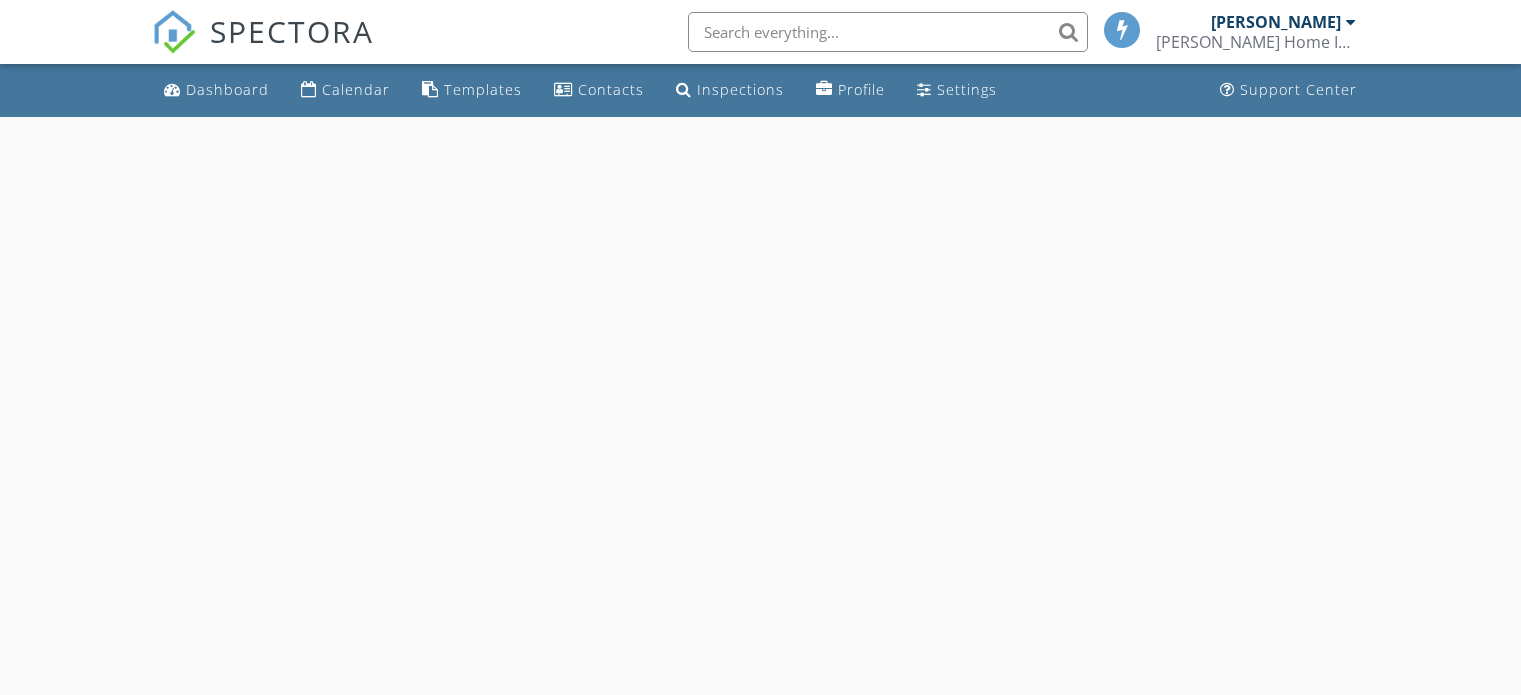 scroll, scrollTop: 0, scrollLeft: 0, axis: both 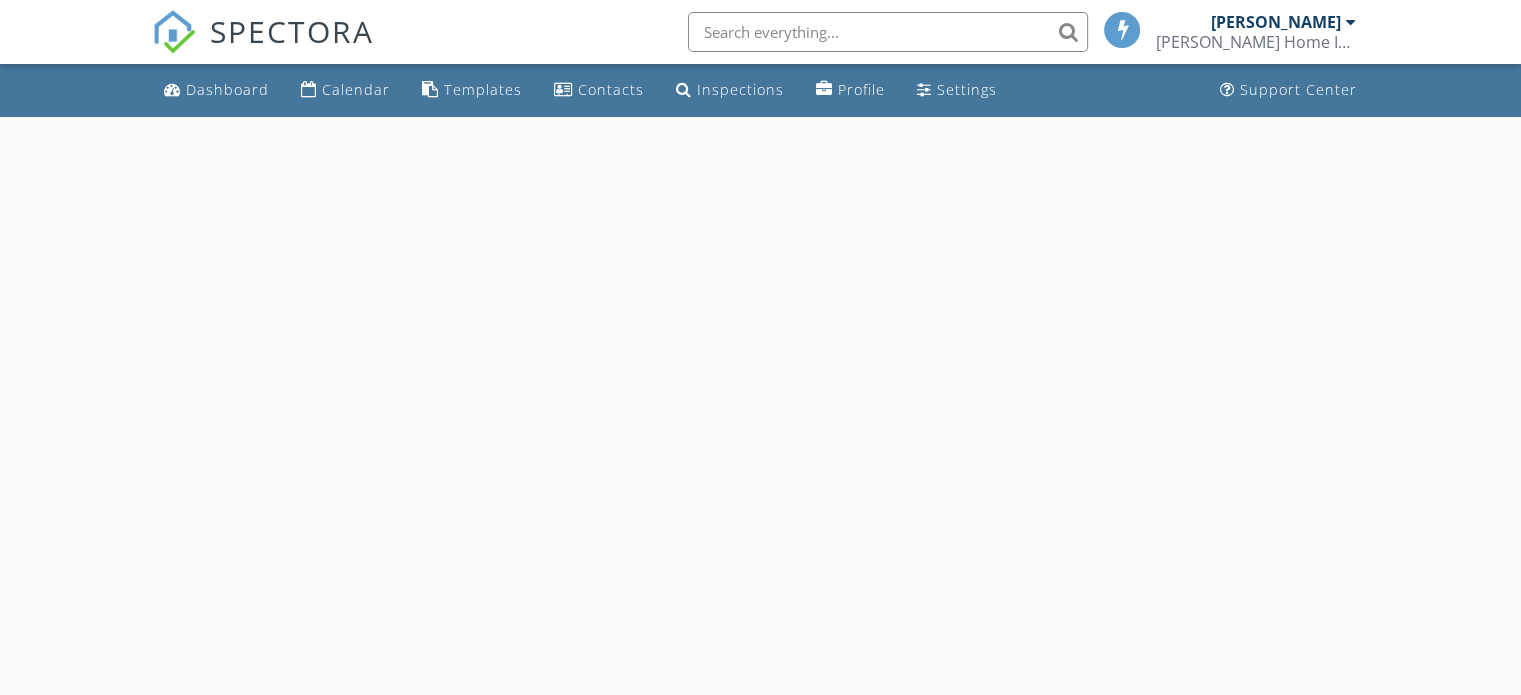 select on "6" 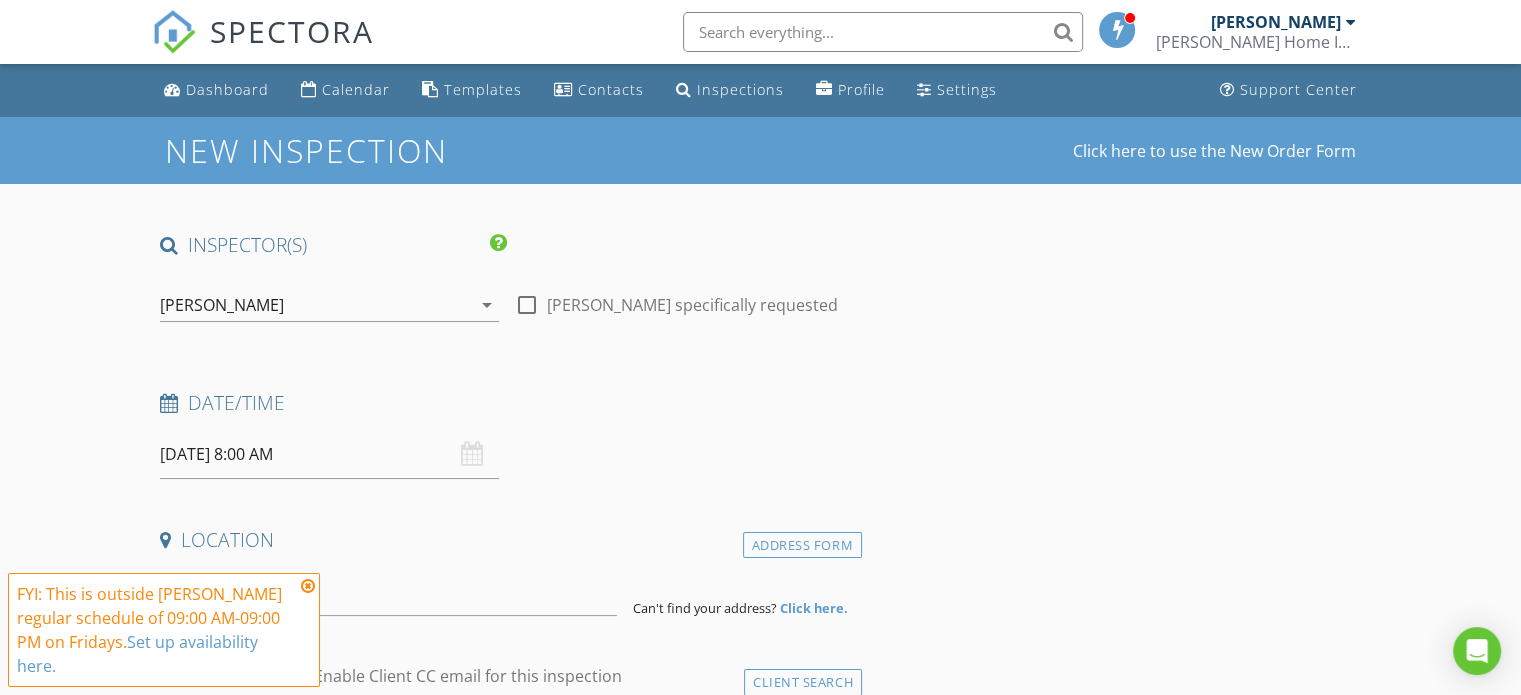 click on "[DATE] 8:00 AM" at bounding box center [329, 454] 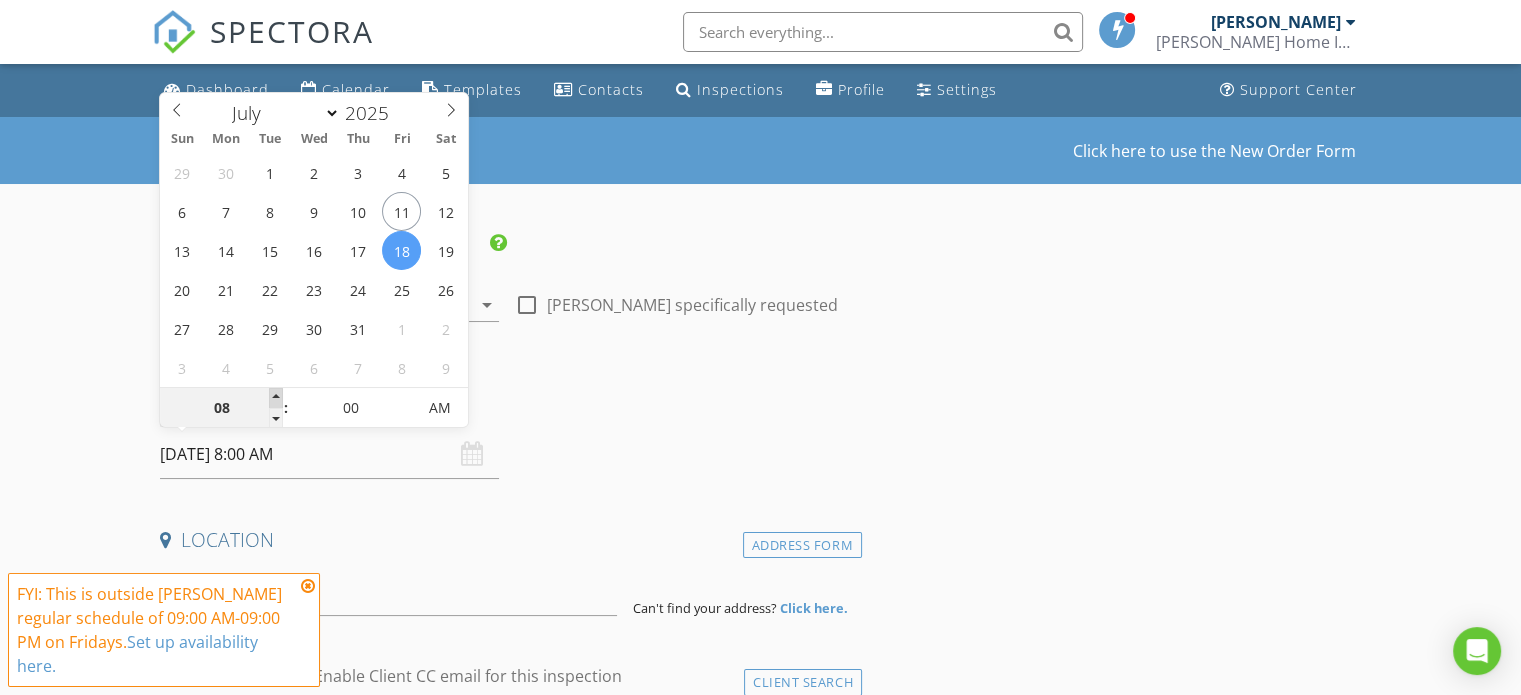 type on "09" 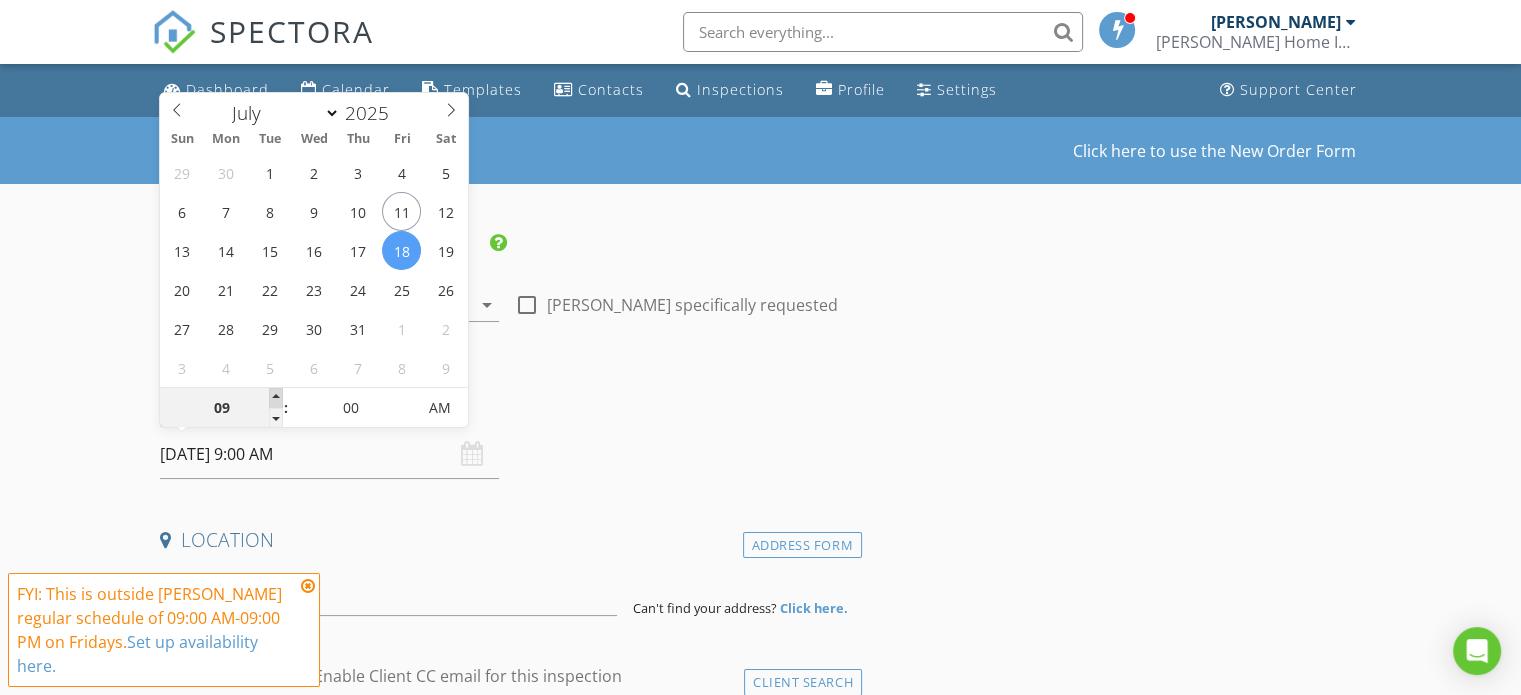 click at bounding box center (276, 398) 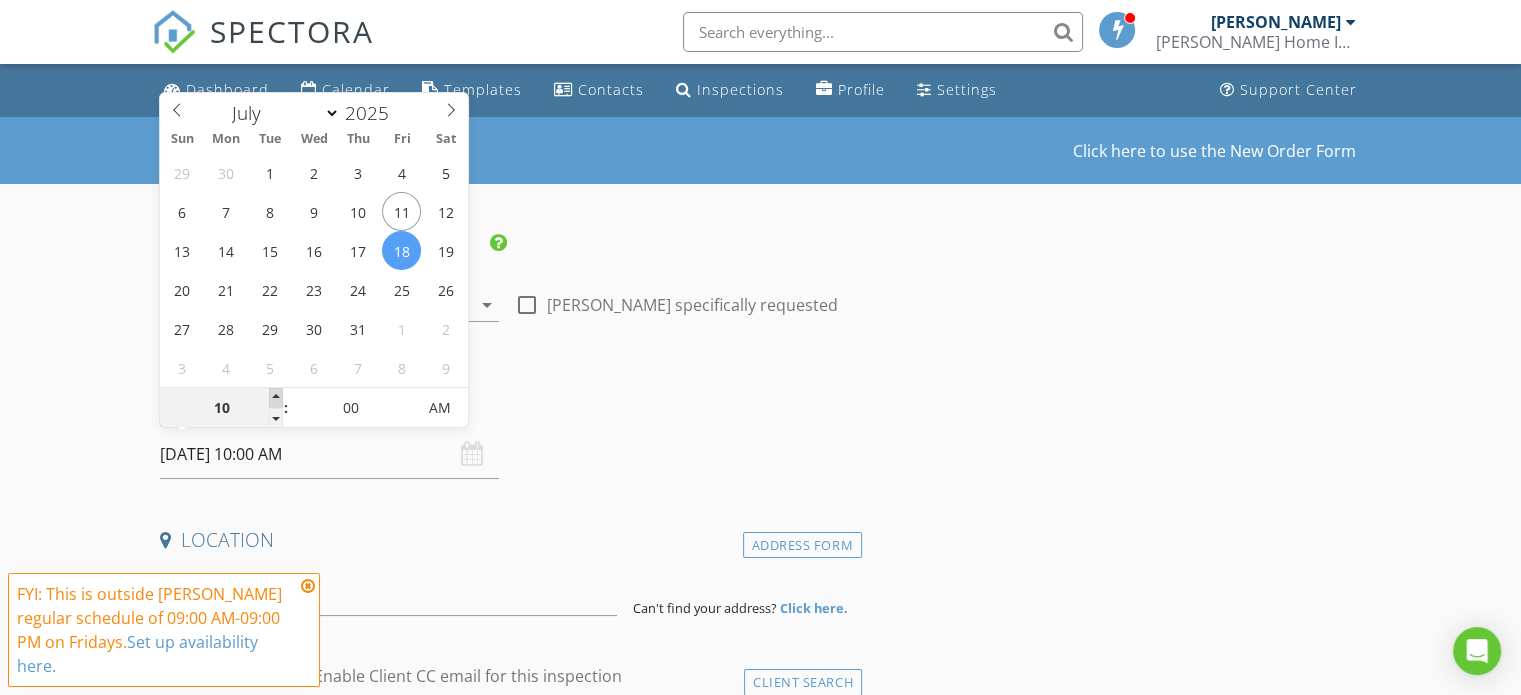 click at bounding box center (276, 398) 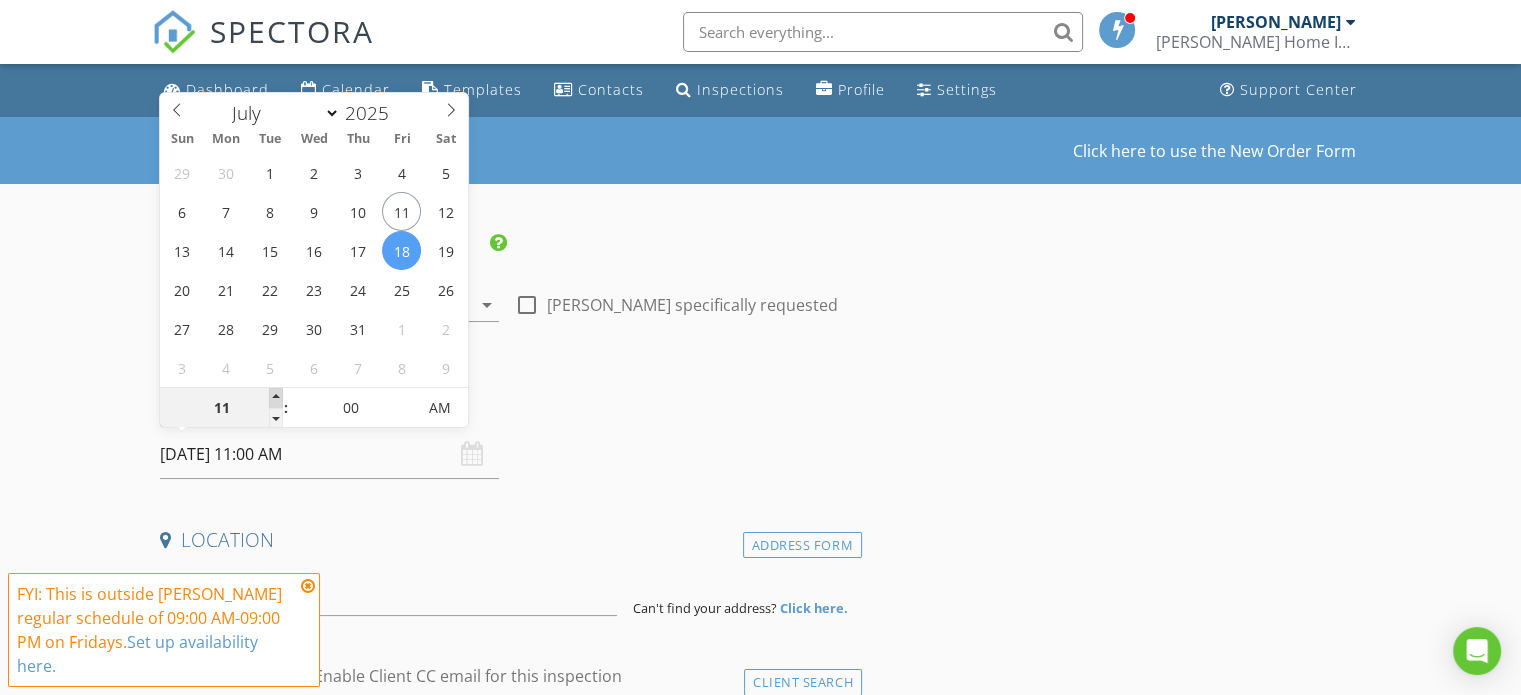 click at bounding box center (276, 398) 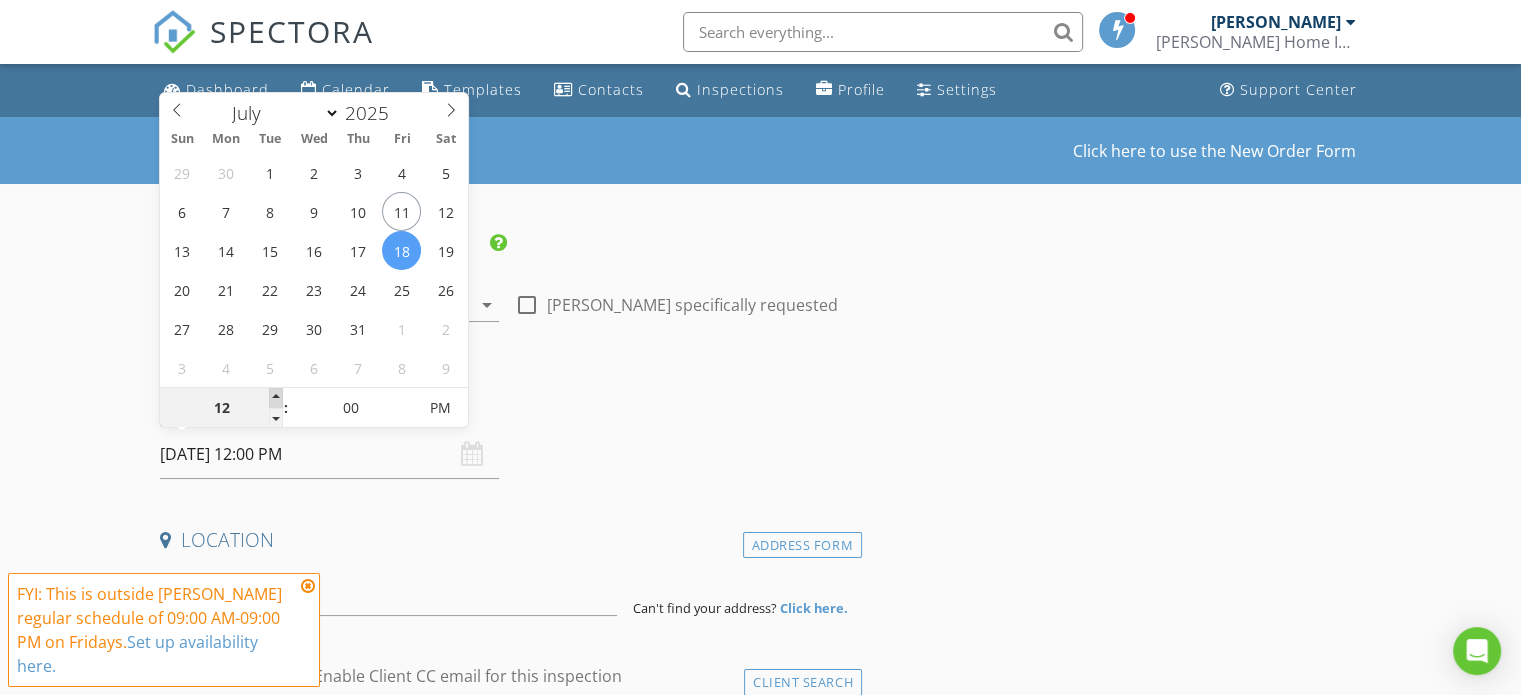 click at bounding box center (276, 398) 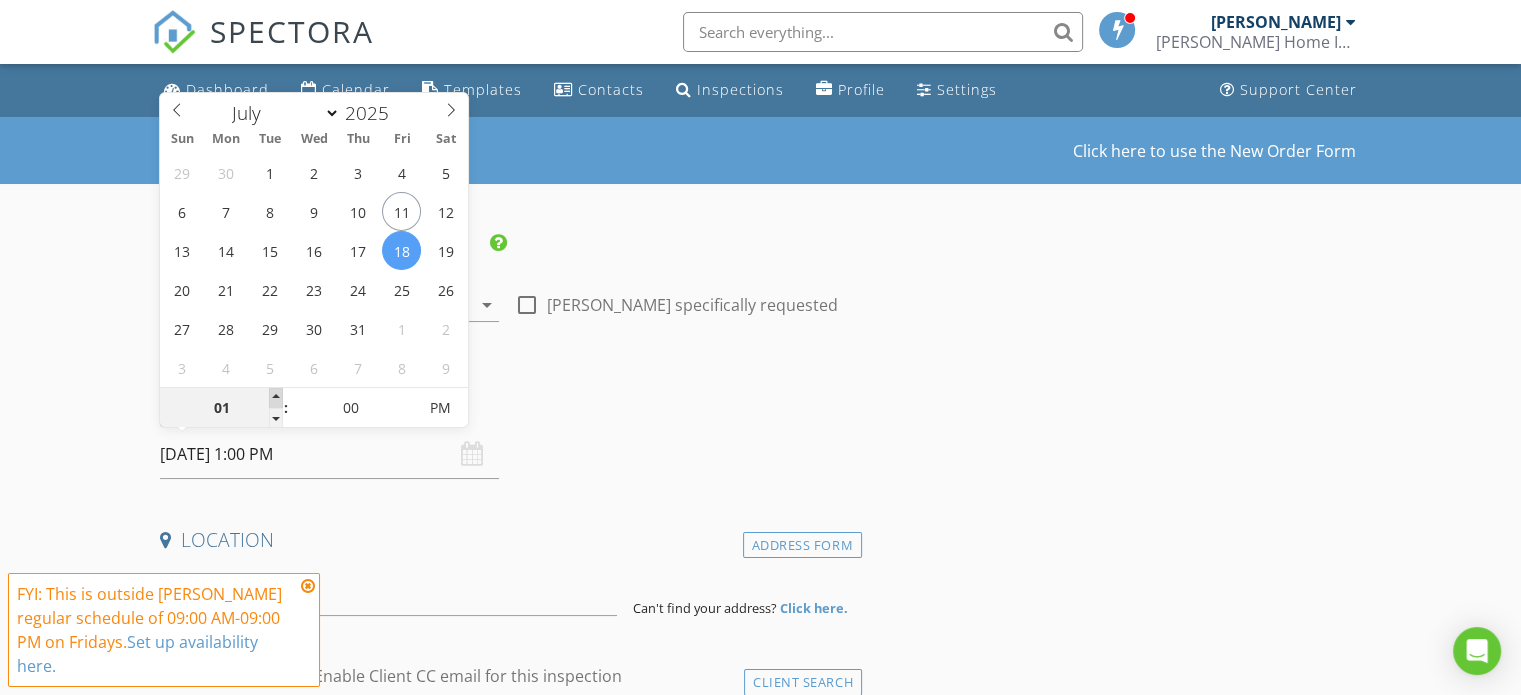 click at bounding box center [276, 398] 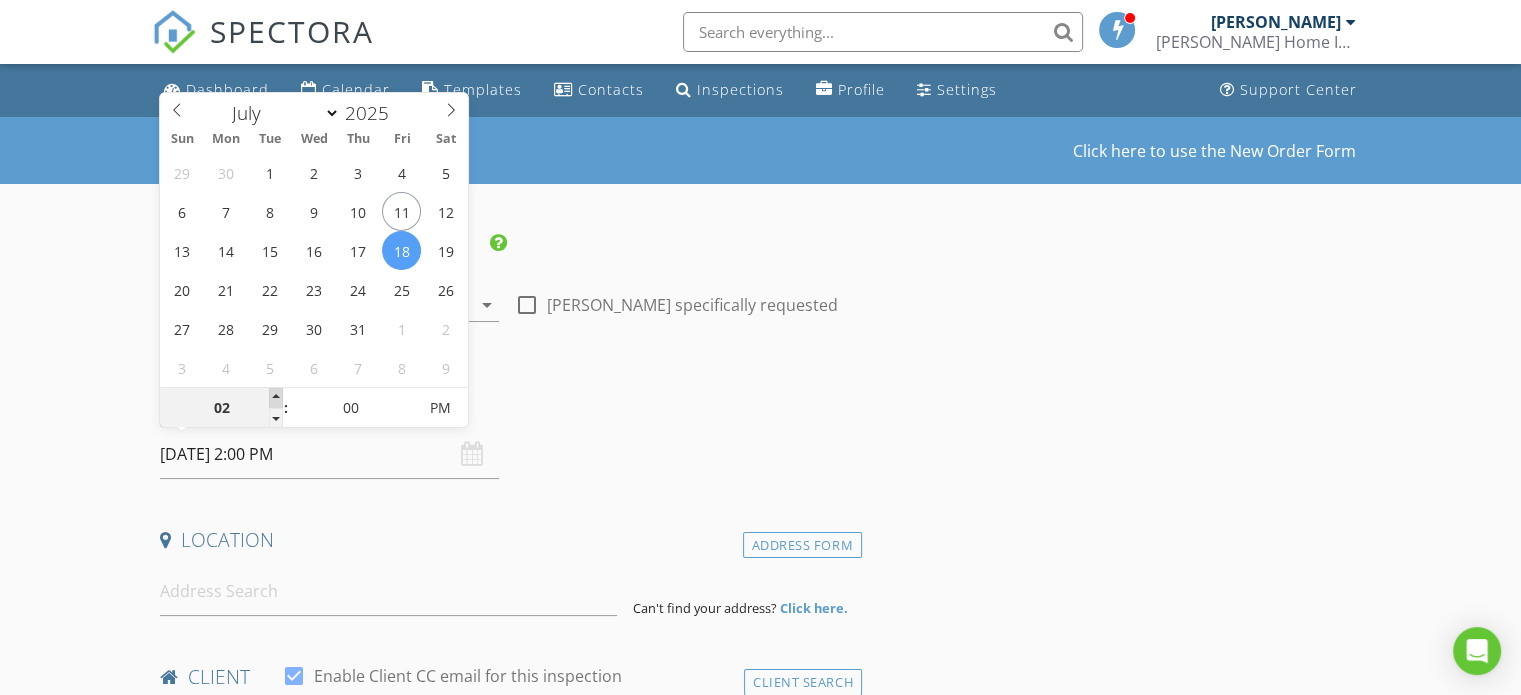 click at bounding box center [276, 398] 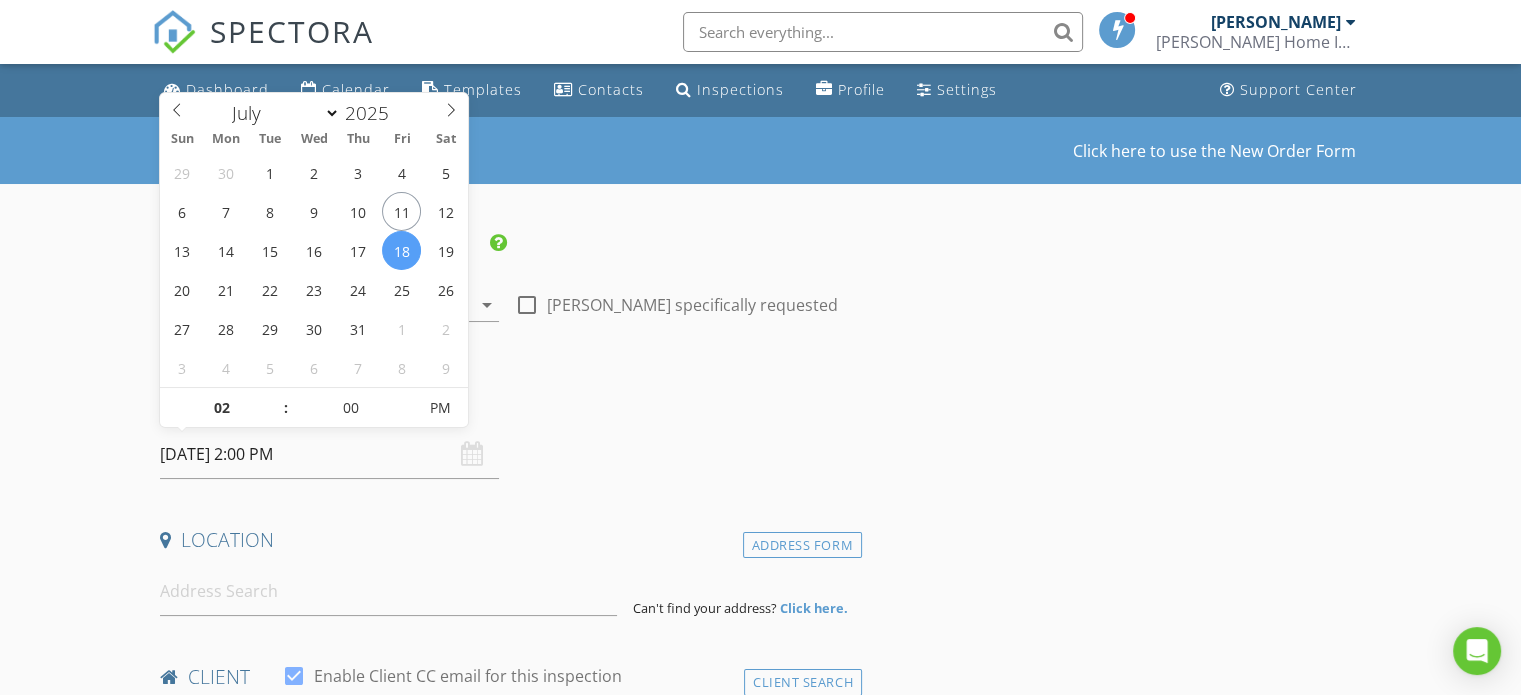 click on "Location" at bounding box center (507, 547) 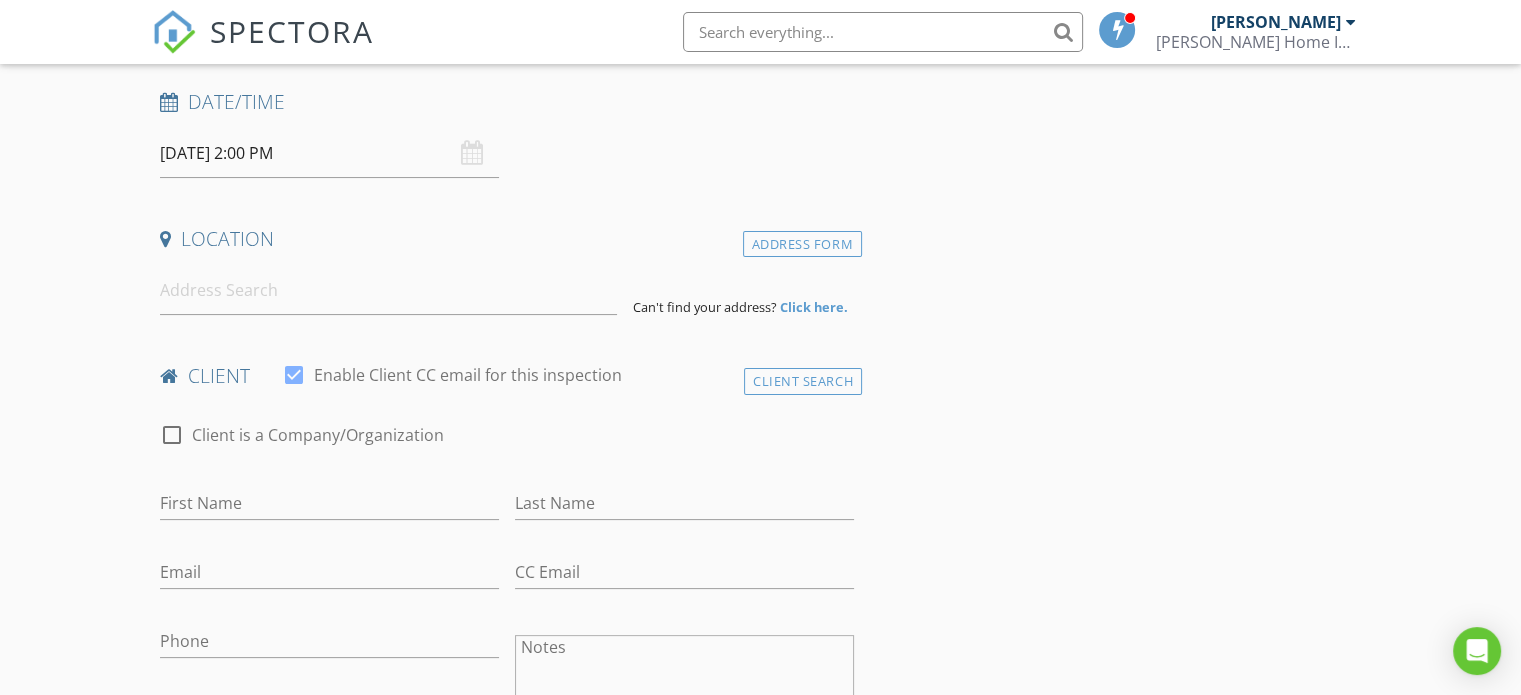 scroll, scrollTop: 333, scrollLeft: 0, axis: vertical 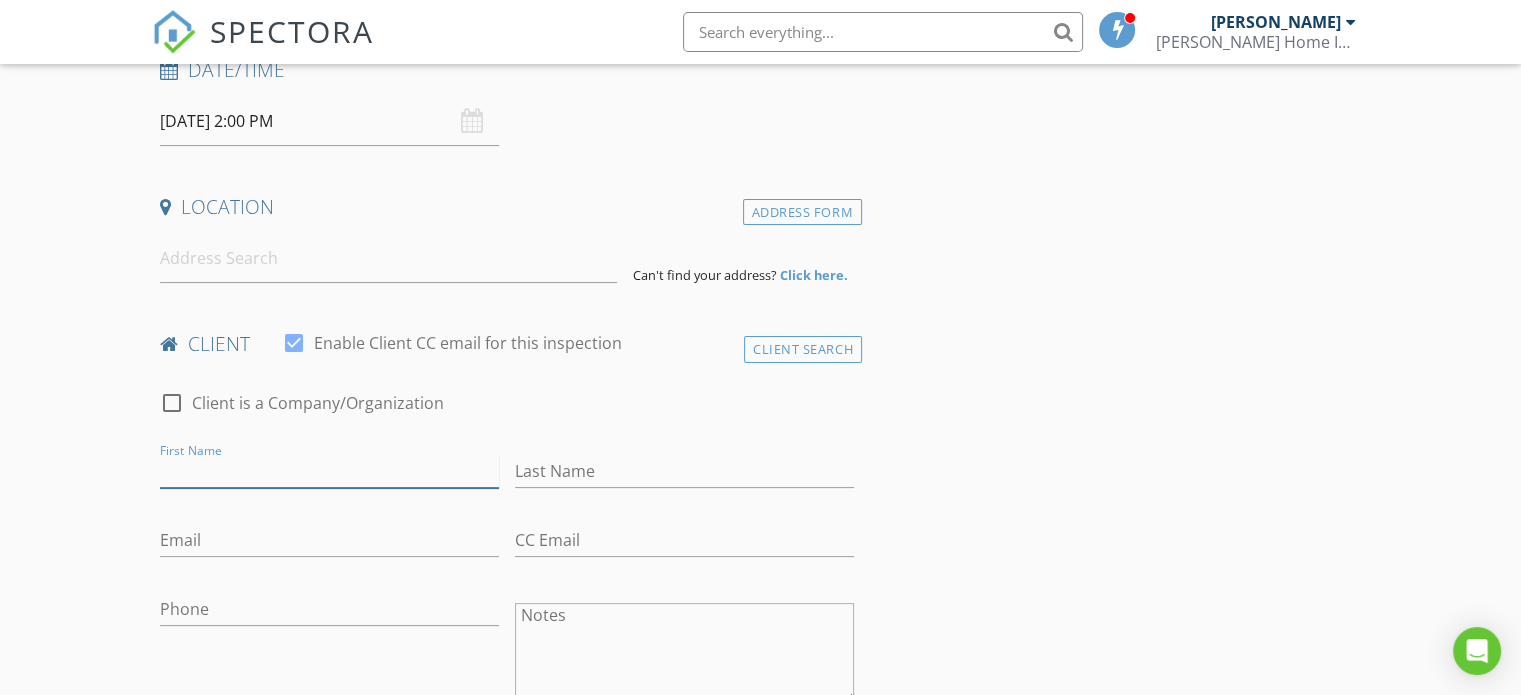 click on "First Name" at bounding box center [329, 471] 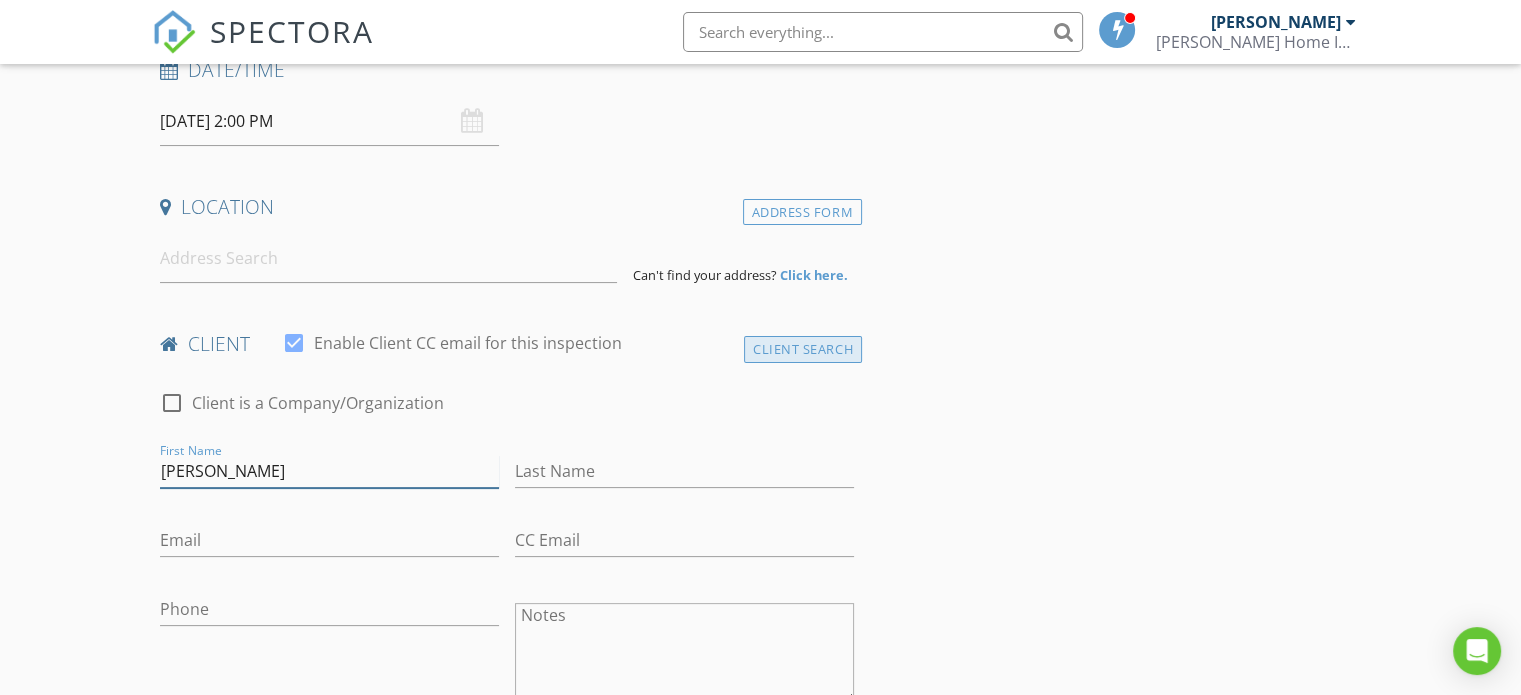 type on "antoni" 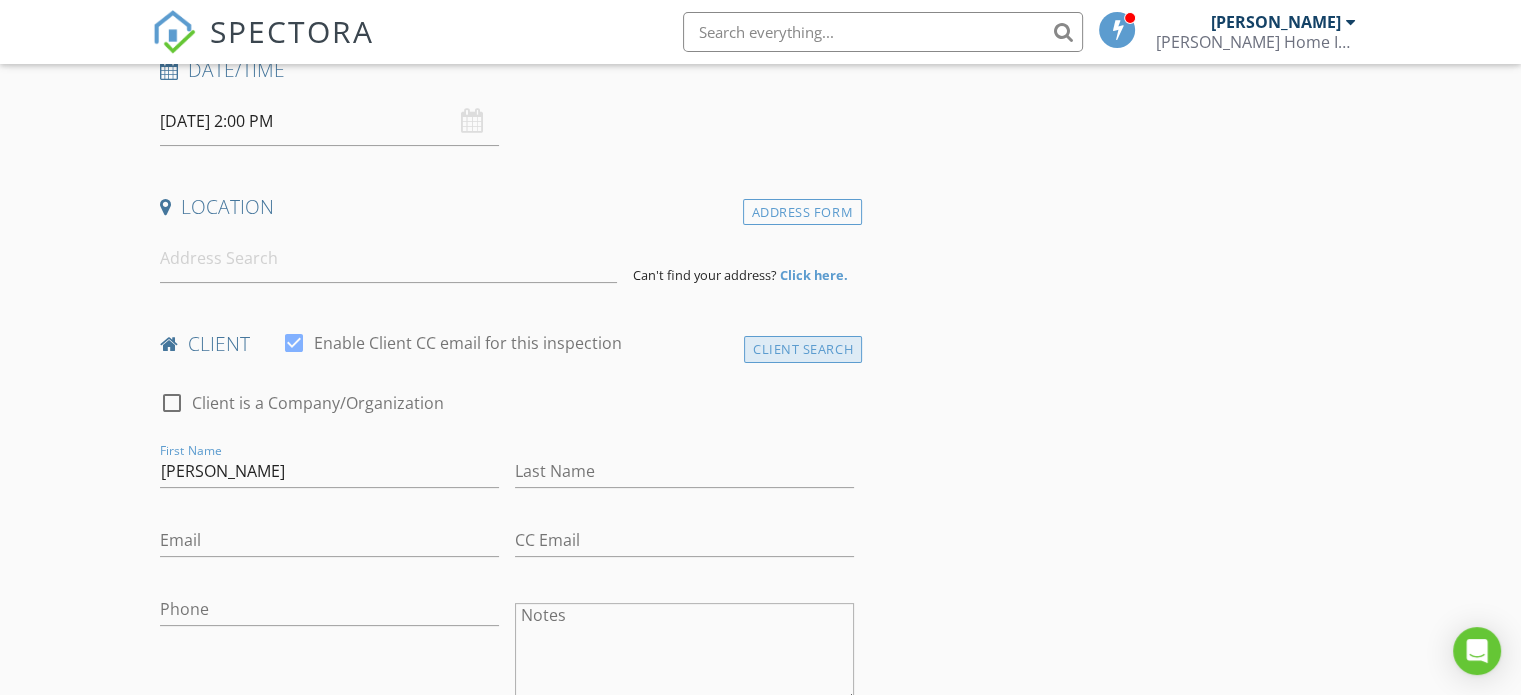click on "Client Search" at bounding box center [803, 349] 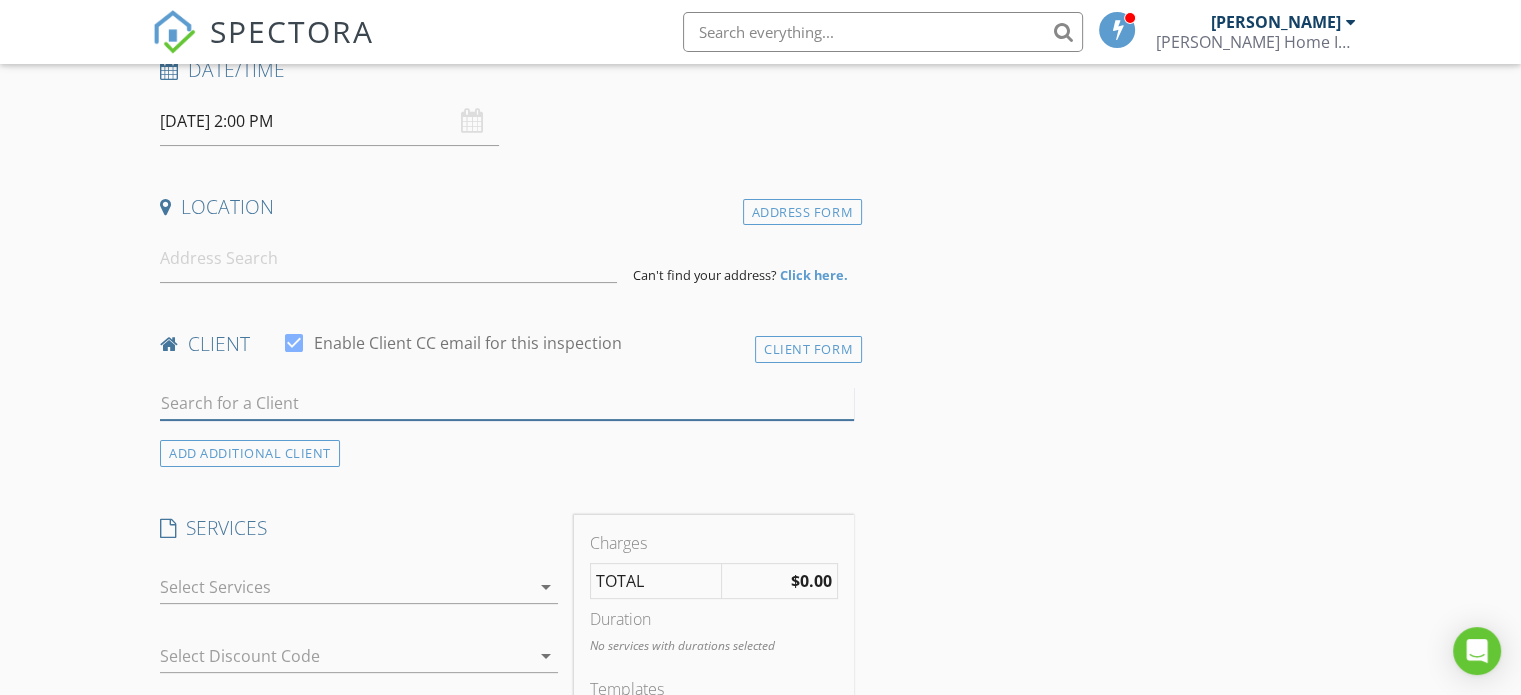 click at bounding box center [507, 403] 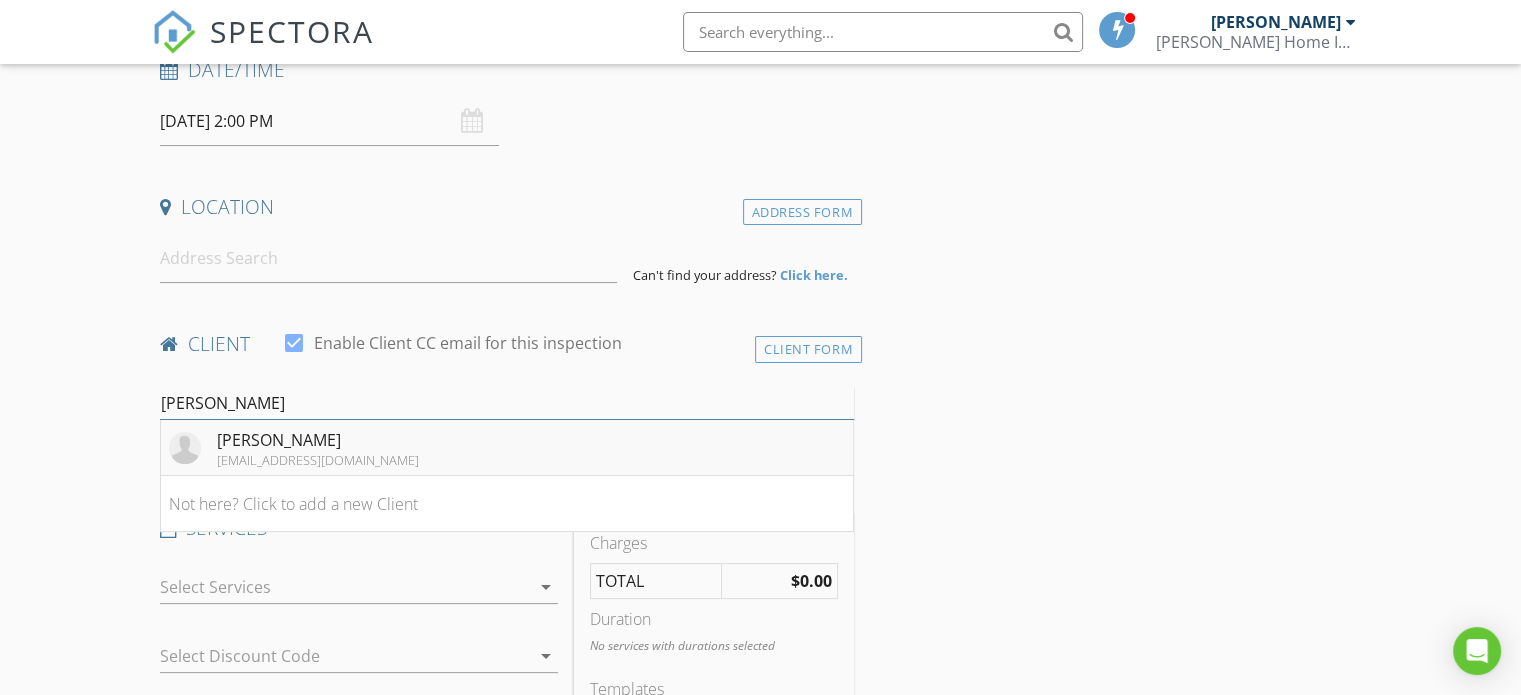 type on "antoni" 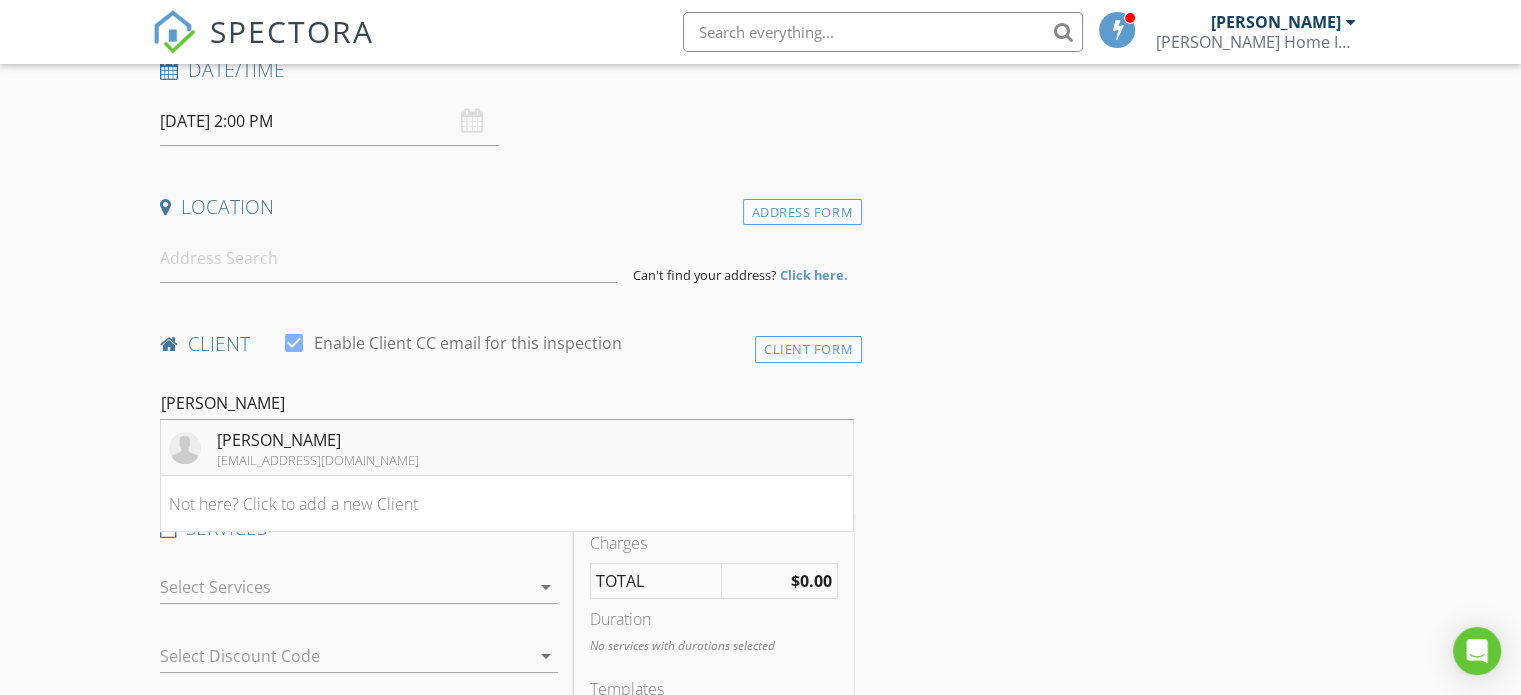 click on "Antoni Stompski" at bounding box center [318, 440] 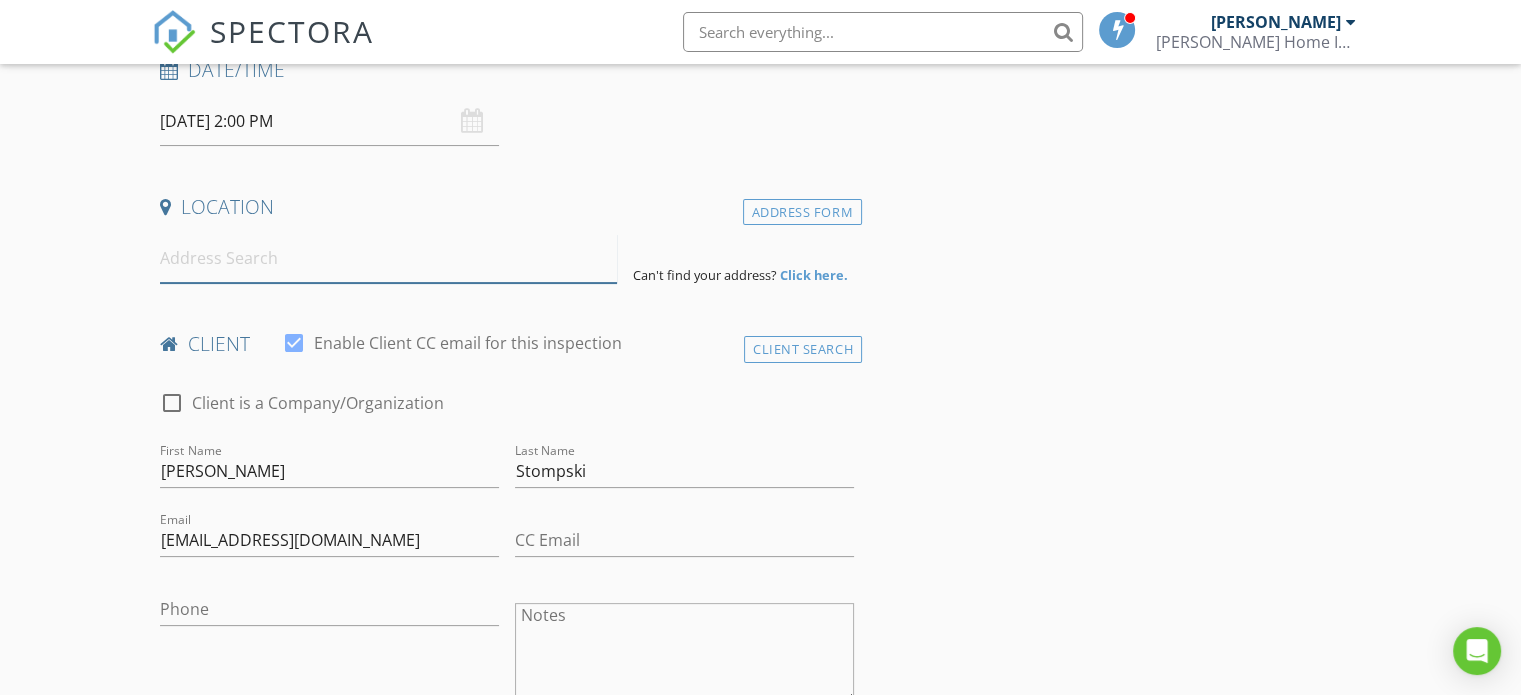 click at bounding box center [388, 258] 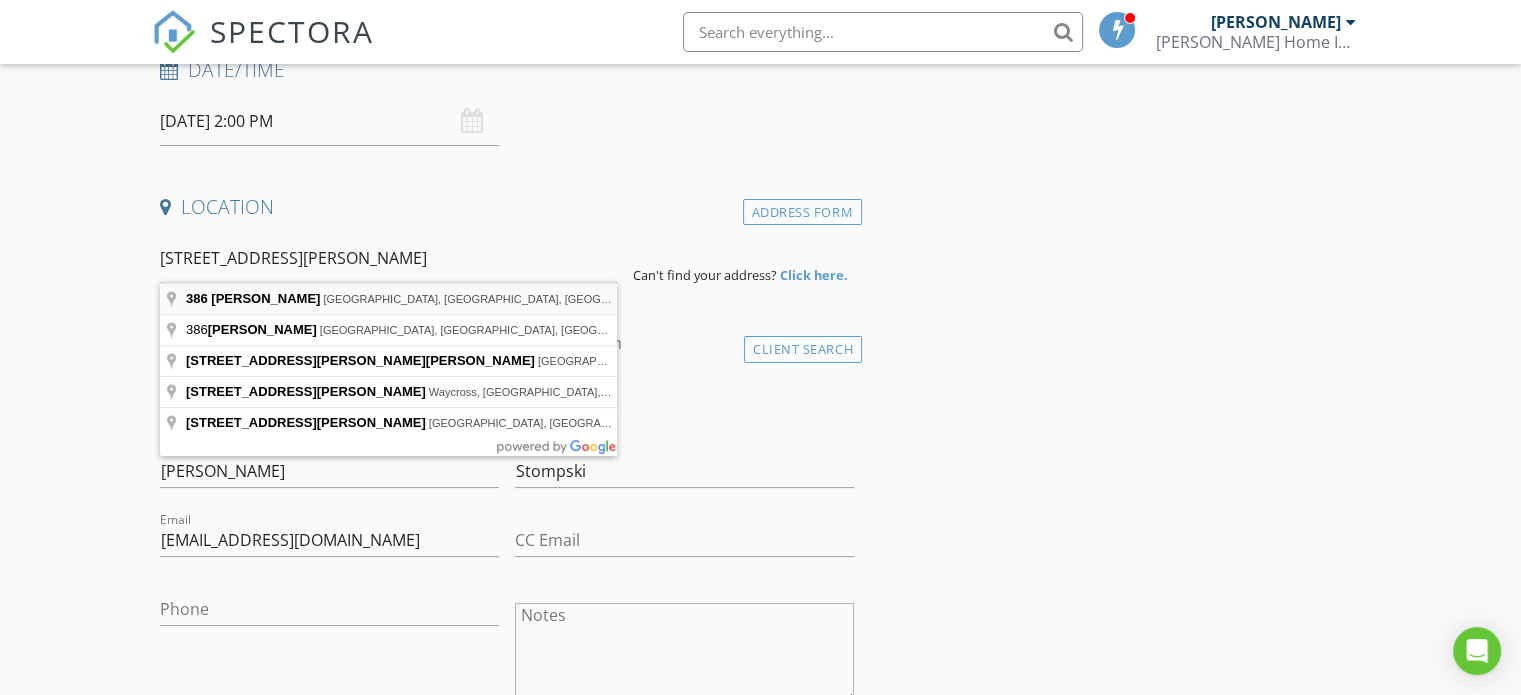 type on "386 Griffis Rd, Gloversville, NY, USA" 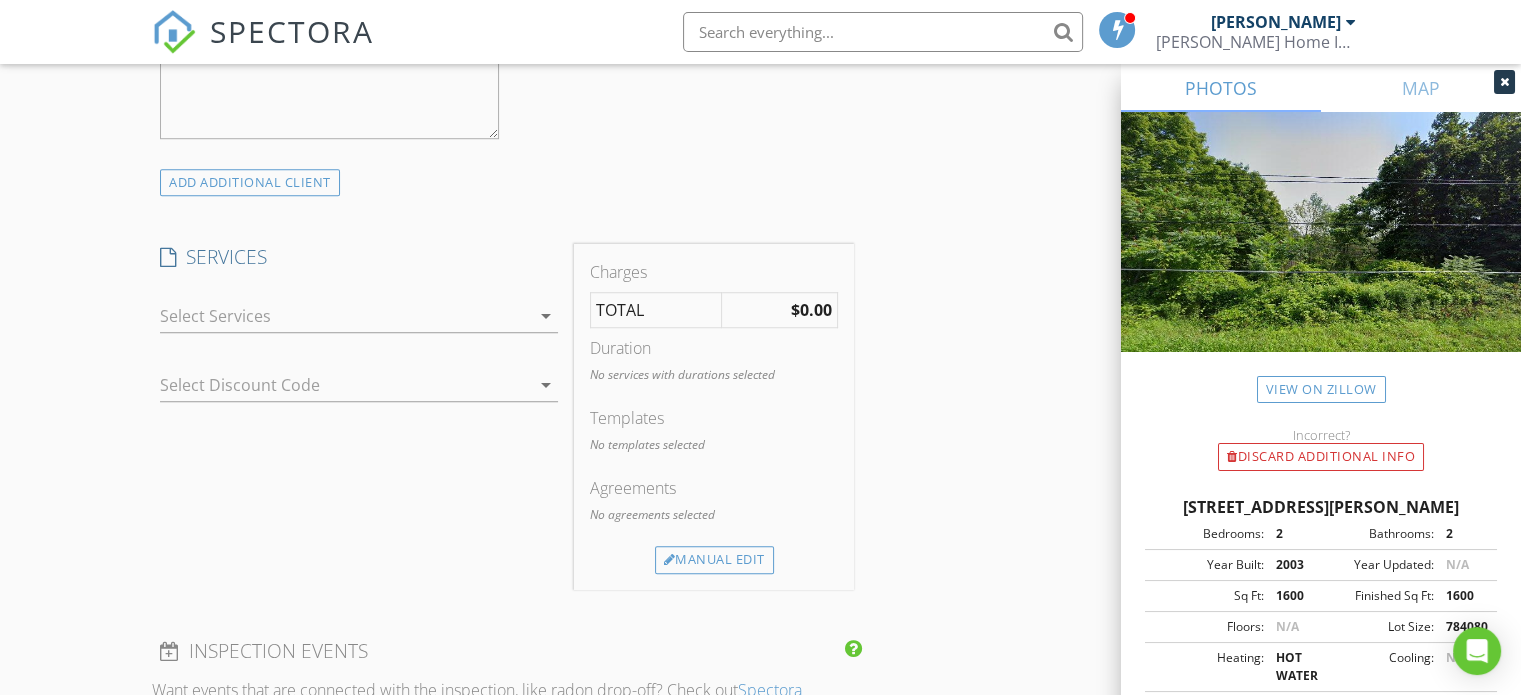 scroll, scrollTop: 1500, scrollLeft: 0, axis: vertical 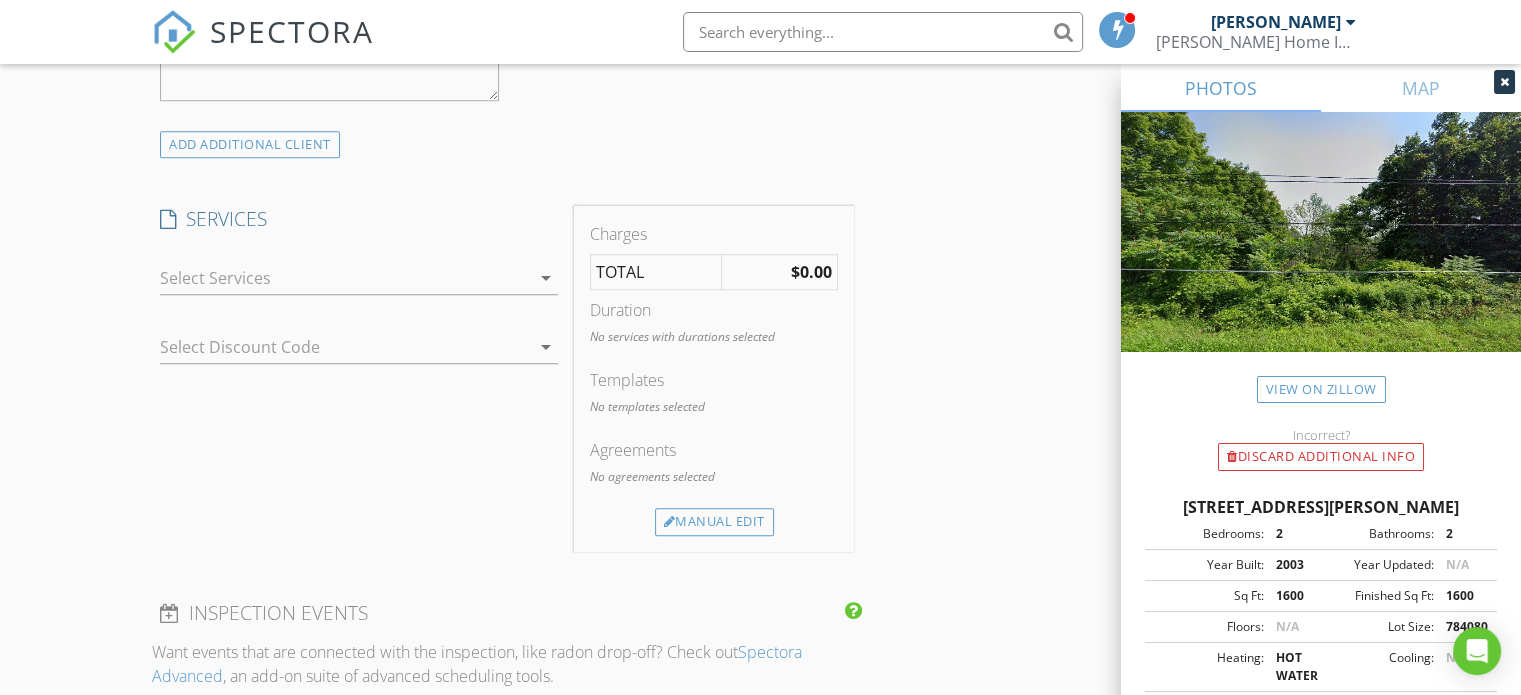 click at bounding box center (345, 278) 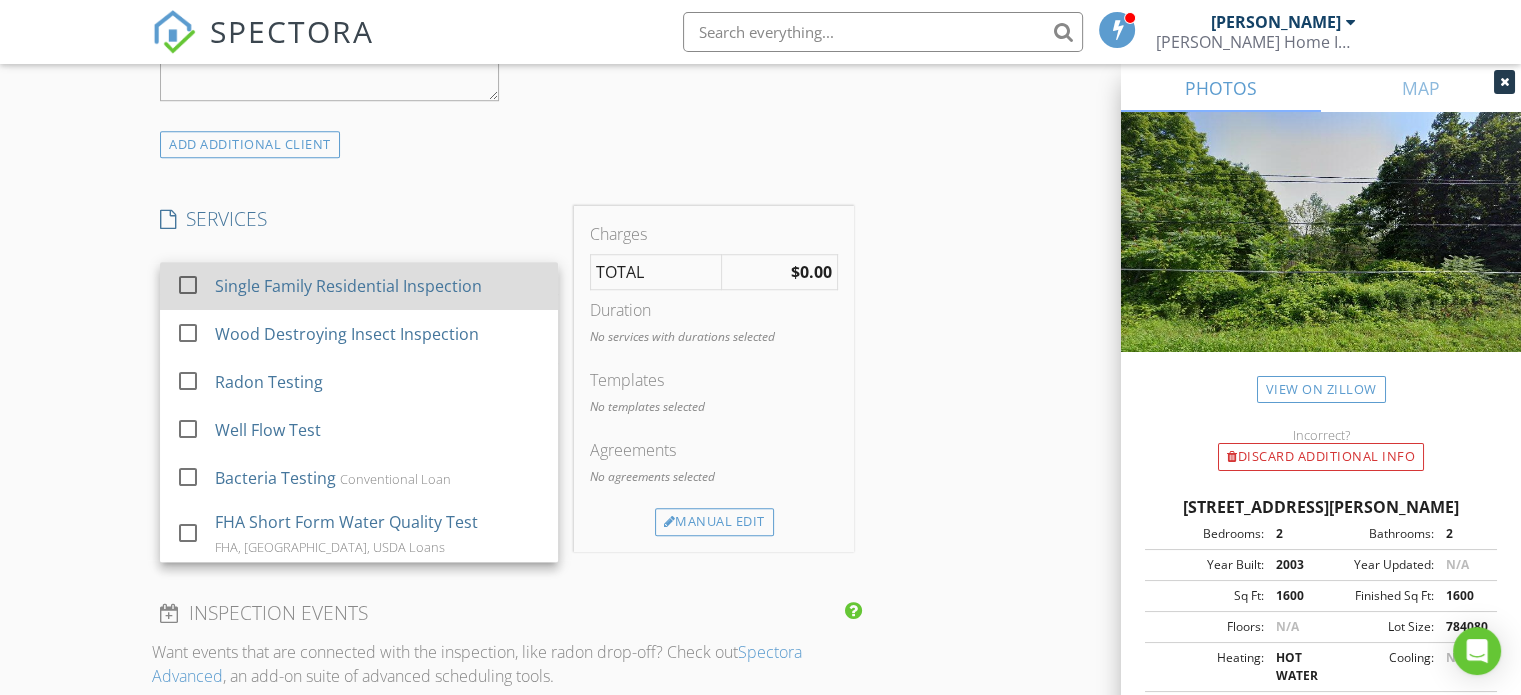 click on "Single Family Residential Inspection" at bounding box center (348, 286) 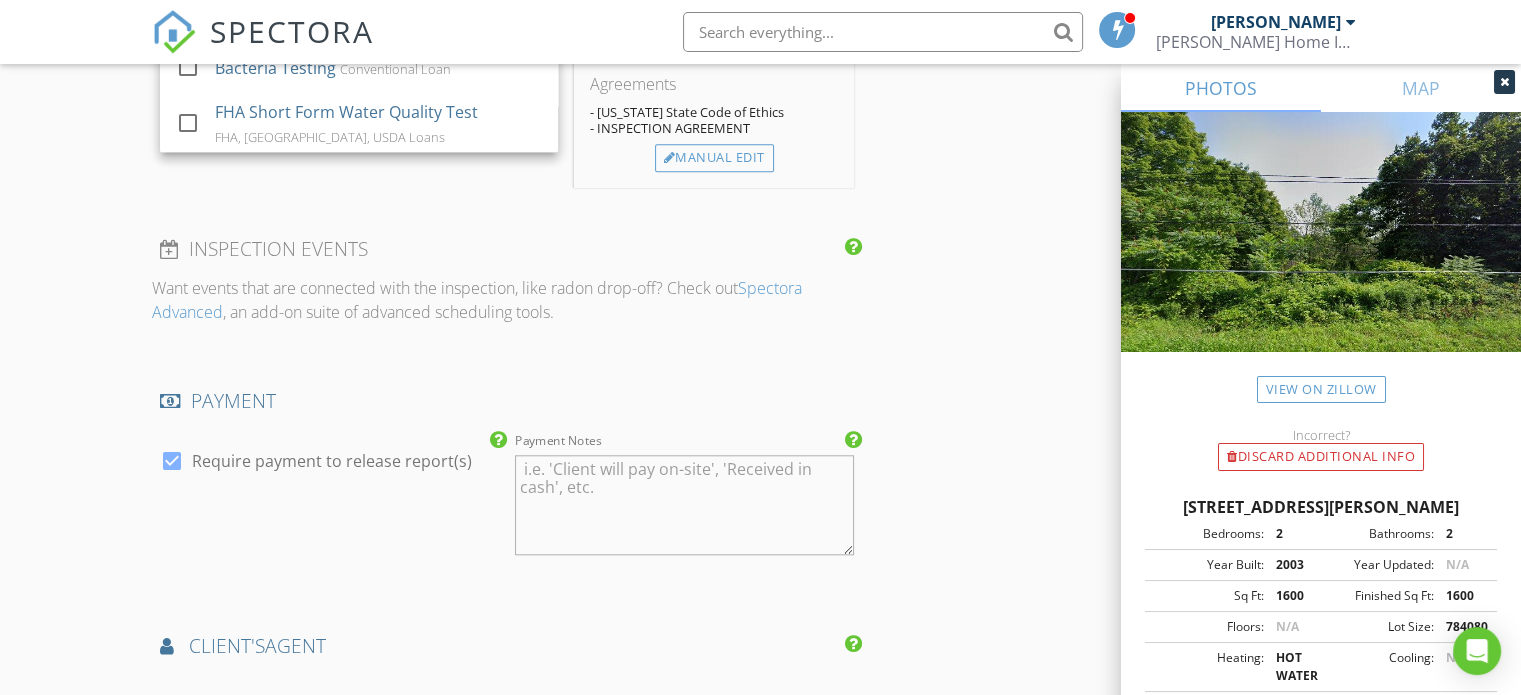 scroll, scrollTop: 2000, scrollLeft: 0, axis: vertical 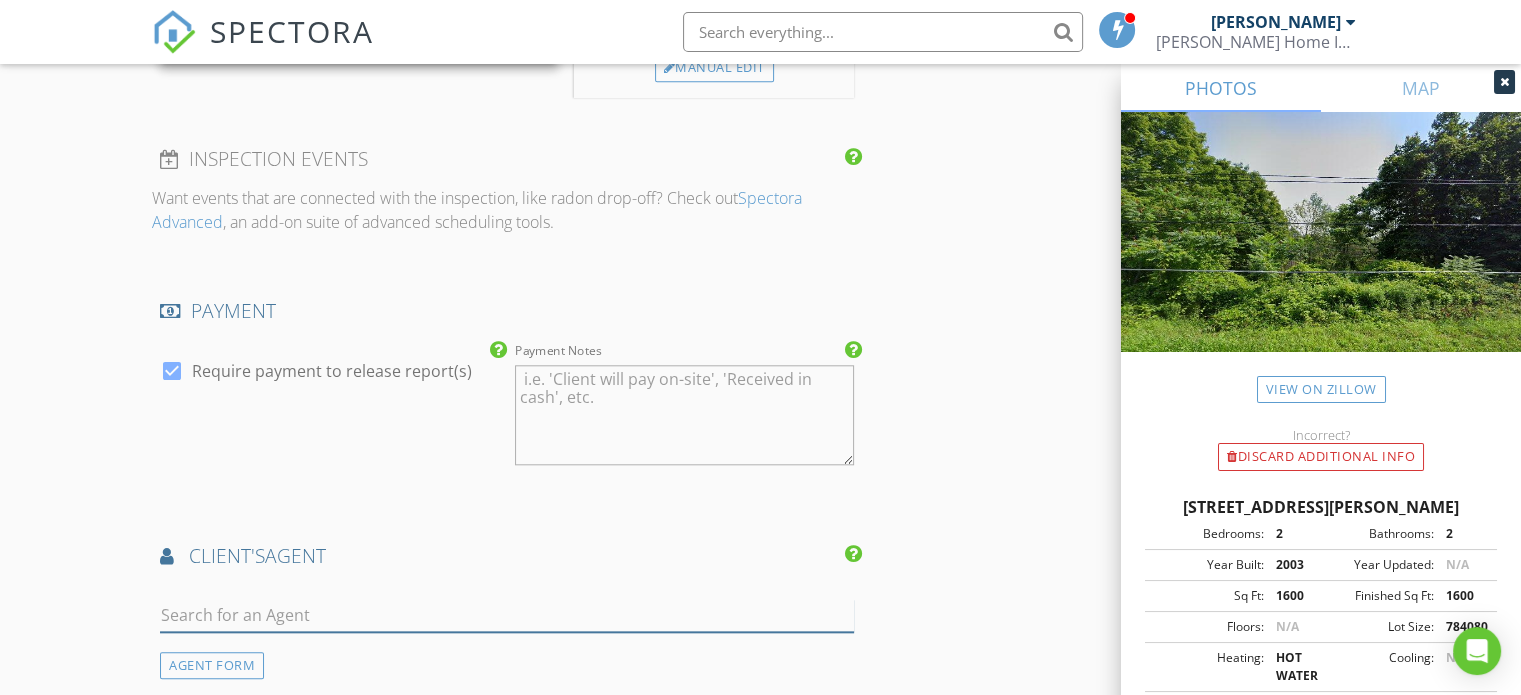 click at bounding box center [507, 615] 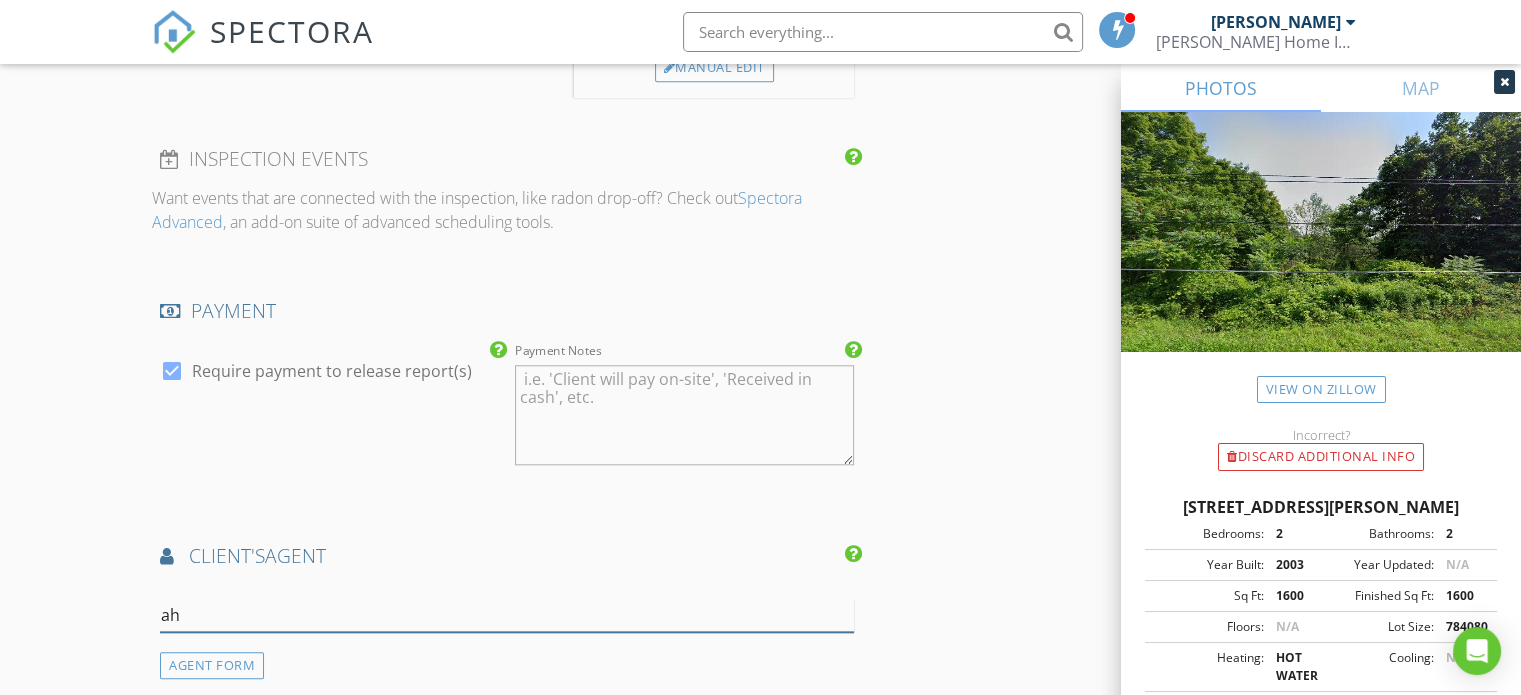 type on "a" 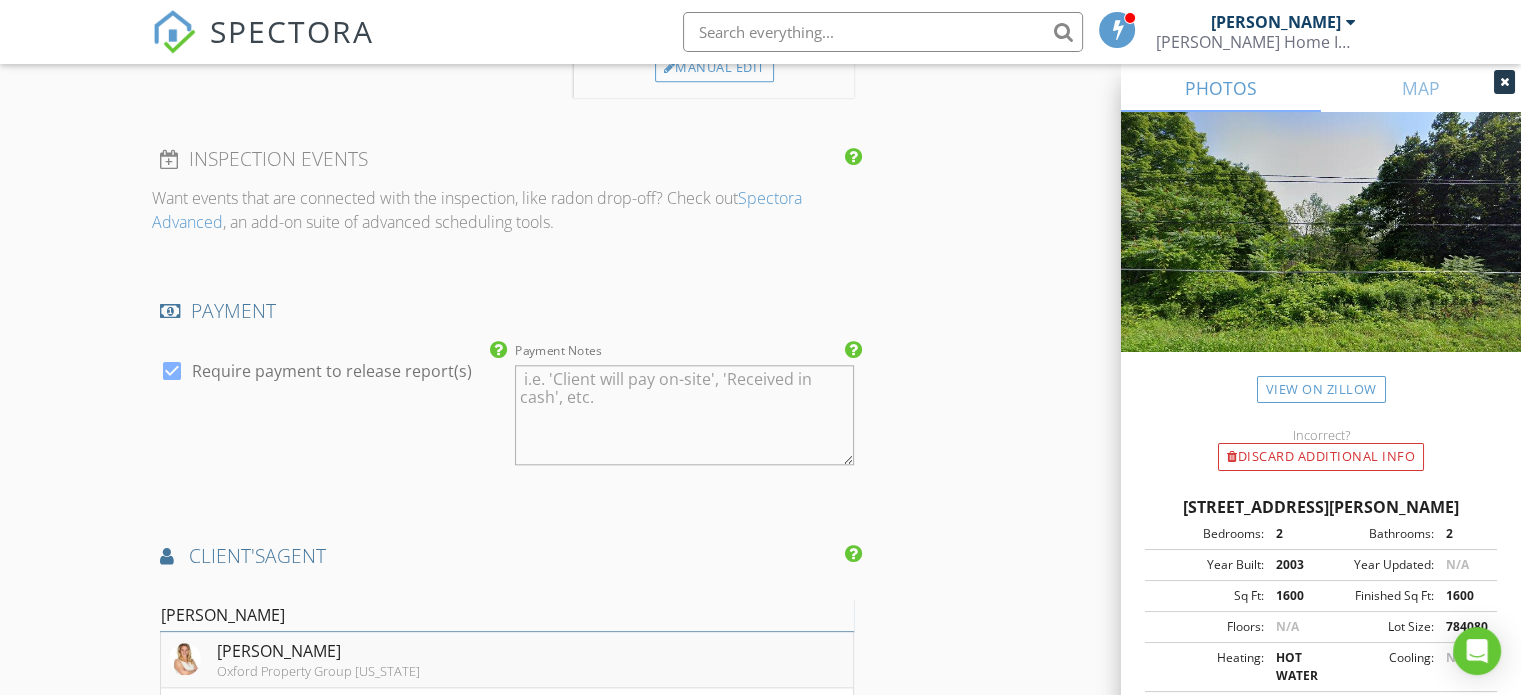 type on "shayna" 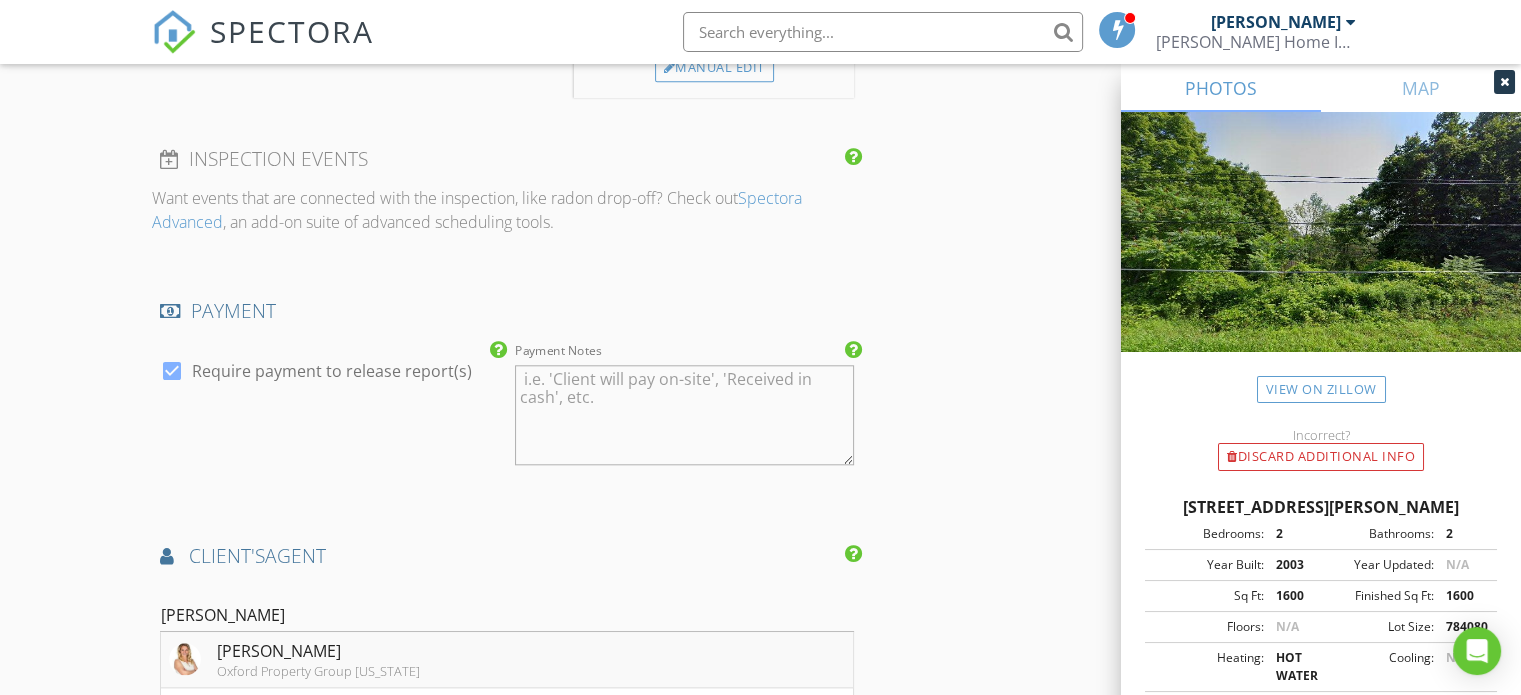 click on "Shayna Goodson" at bounding box center (318, 651) 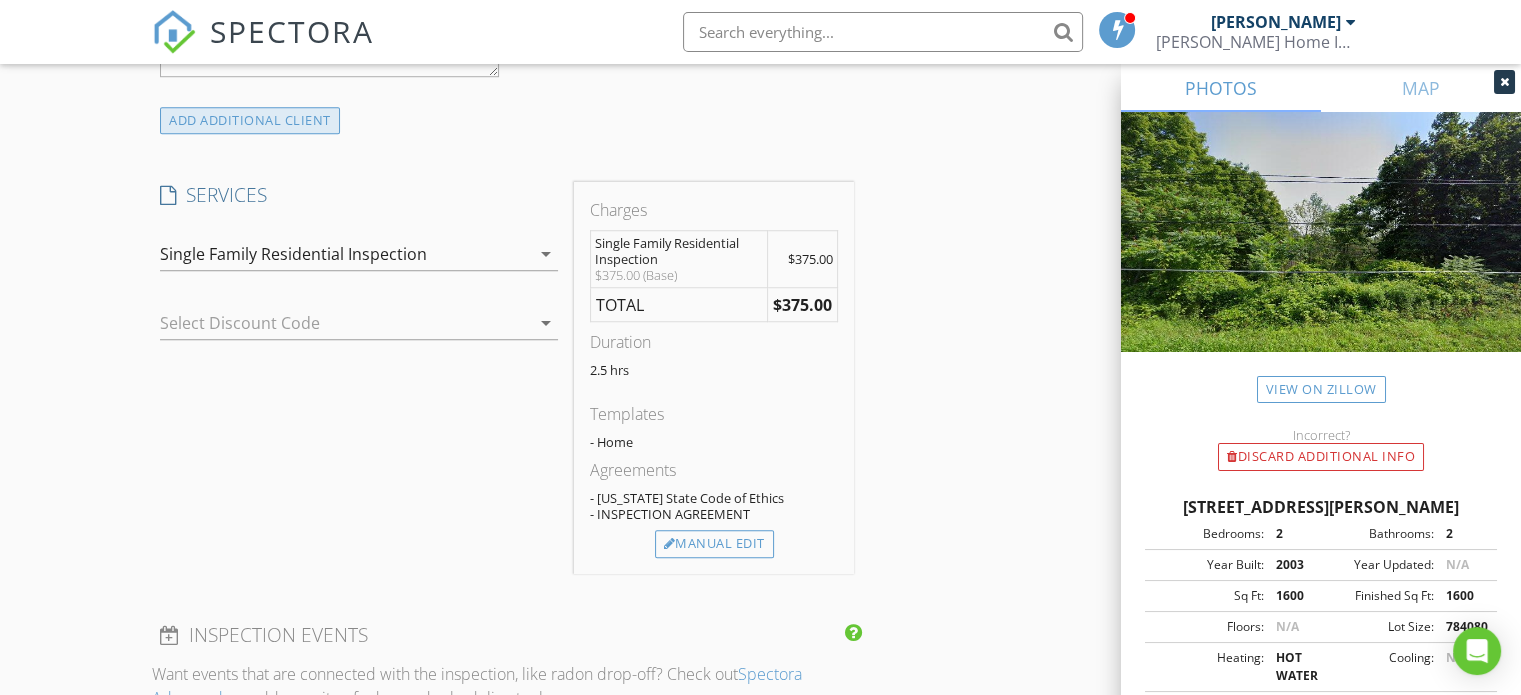 scroll, scrollTop: 1666, scrollLeft: 0, axis: vertical 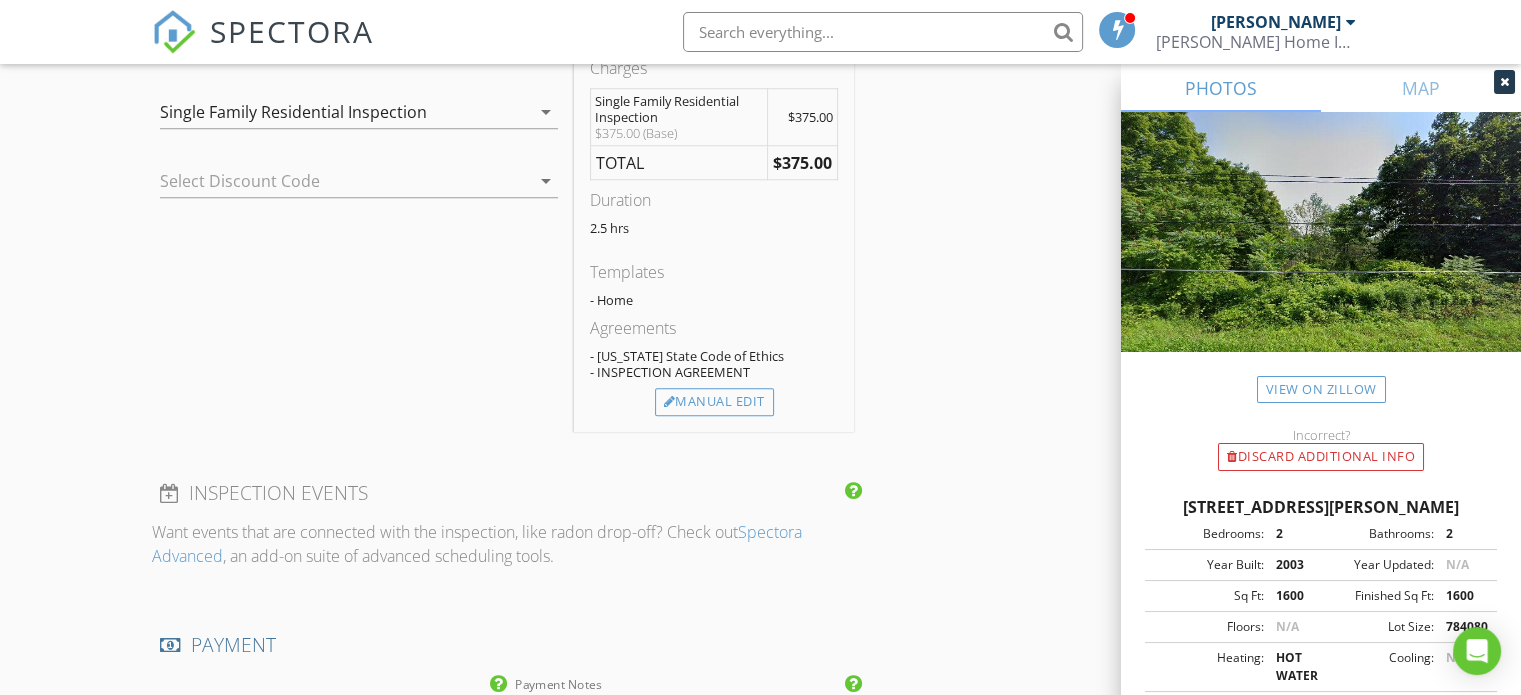 click on "Single Family Residential Inspection" at bounding box center [345, 112] 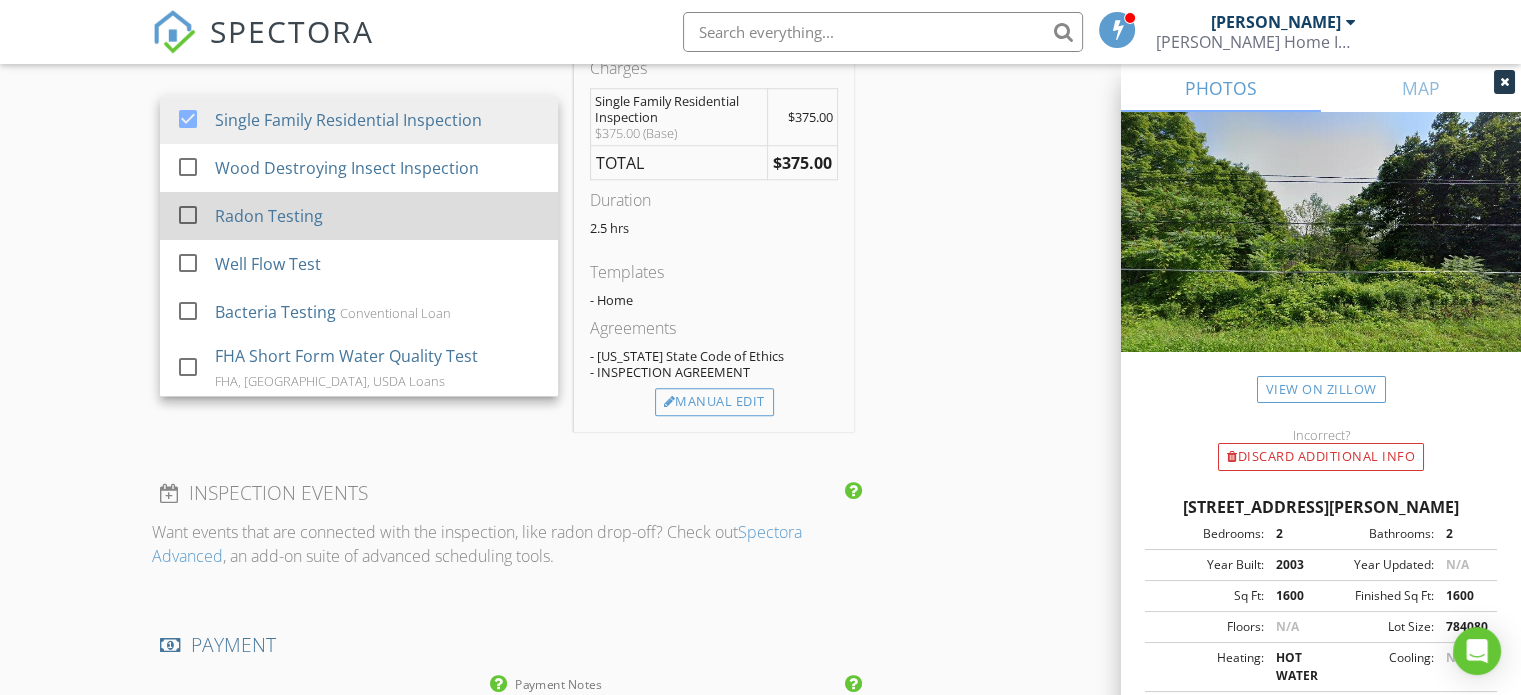 click on "Radon Testing" at bounding box center (269, 216) 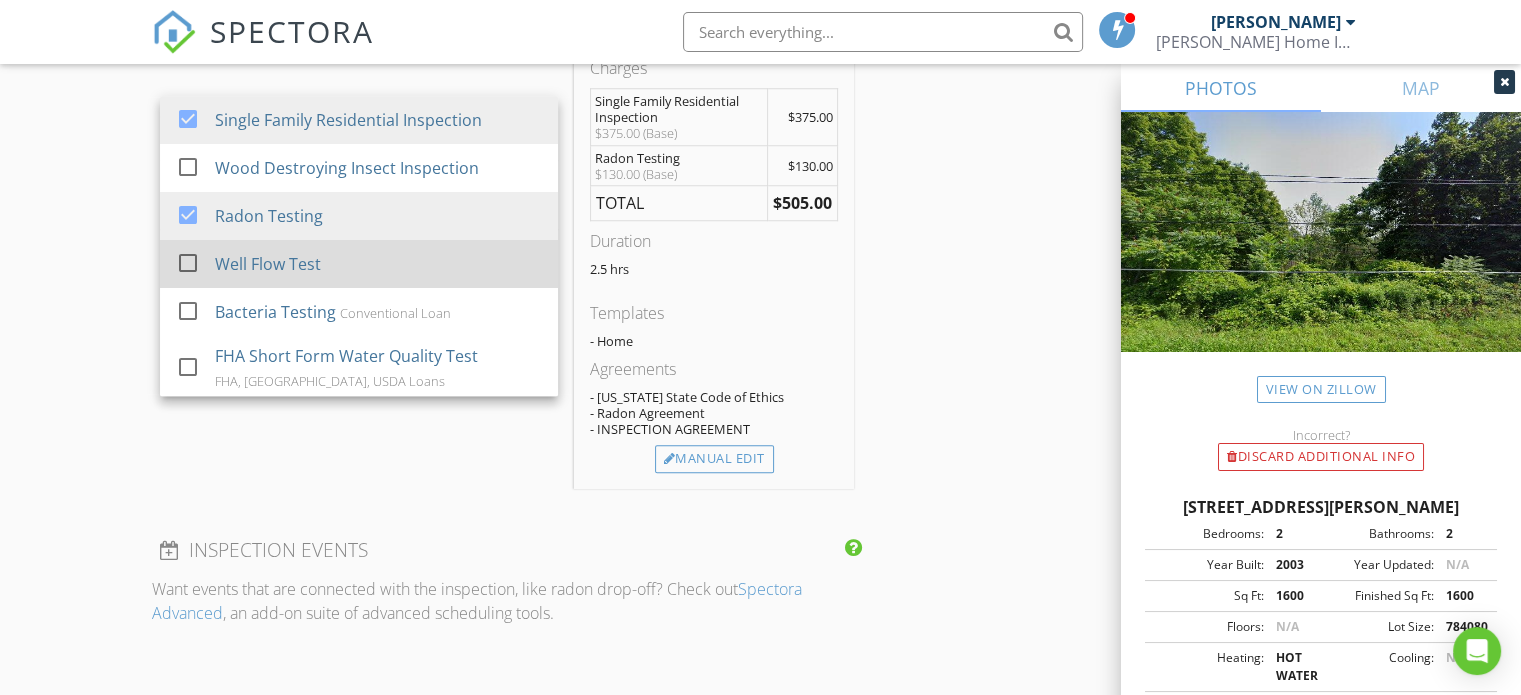 click on "Well Flow Test" at bounding box center [268, 264] 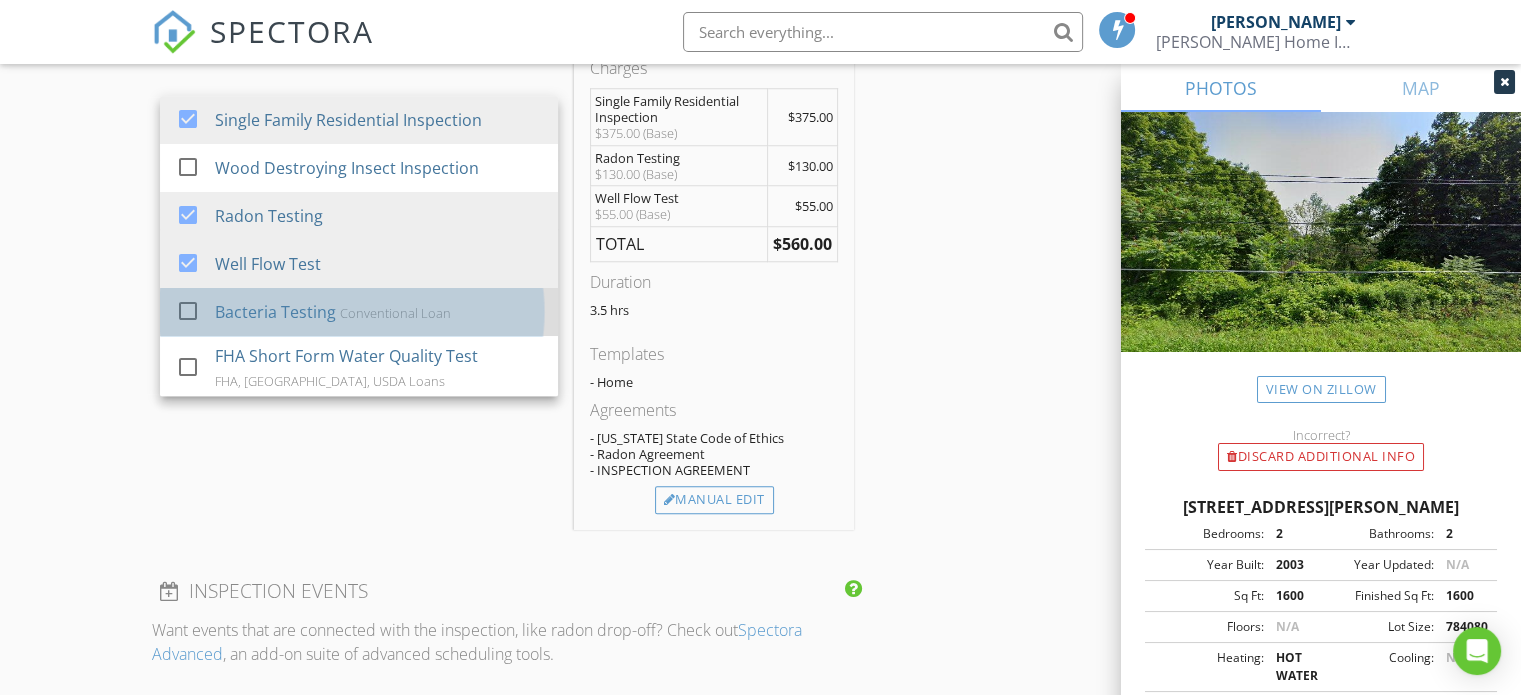 click on "Bacteria Testing" at bounding box center [275, 312] 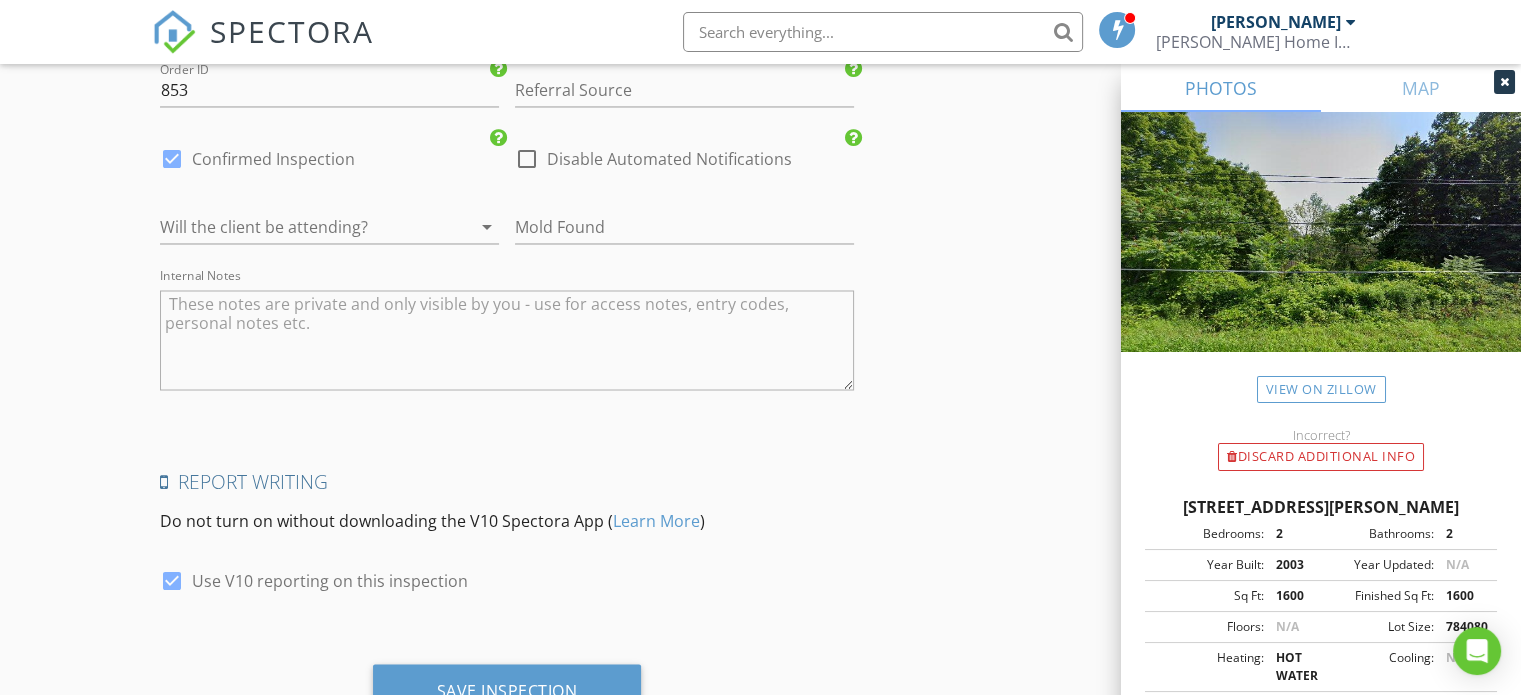 scroll, scrollTop: 3564, scrollLeft: 0, axis: vertical 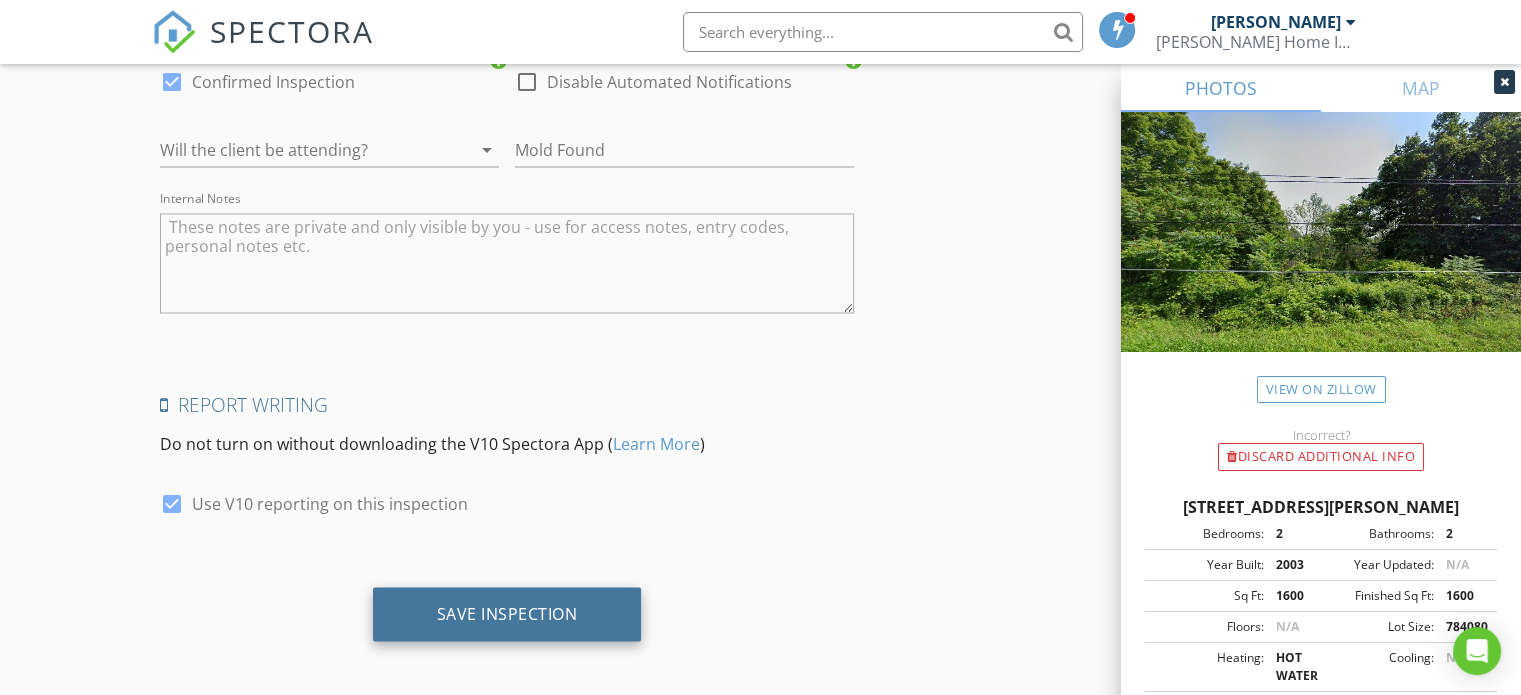 click on "Save Inspection" at bounding box center [507, 613] 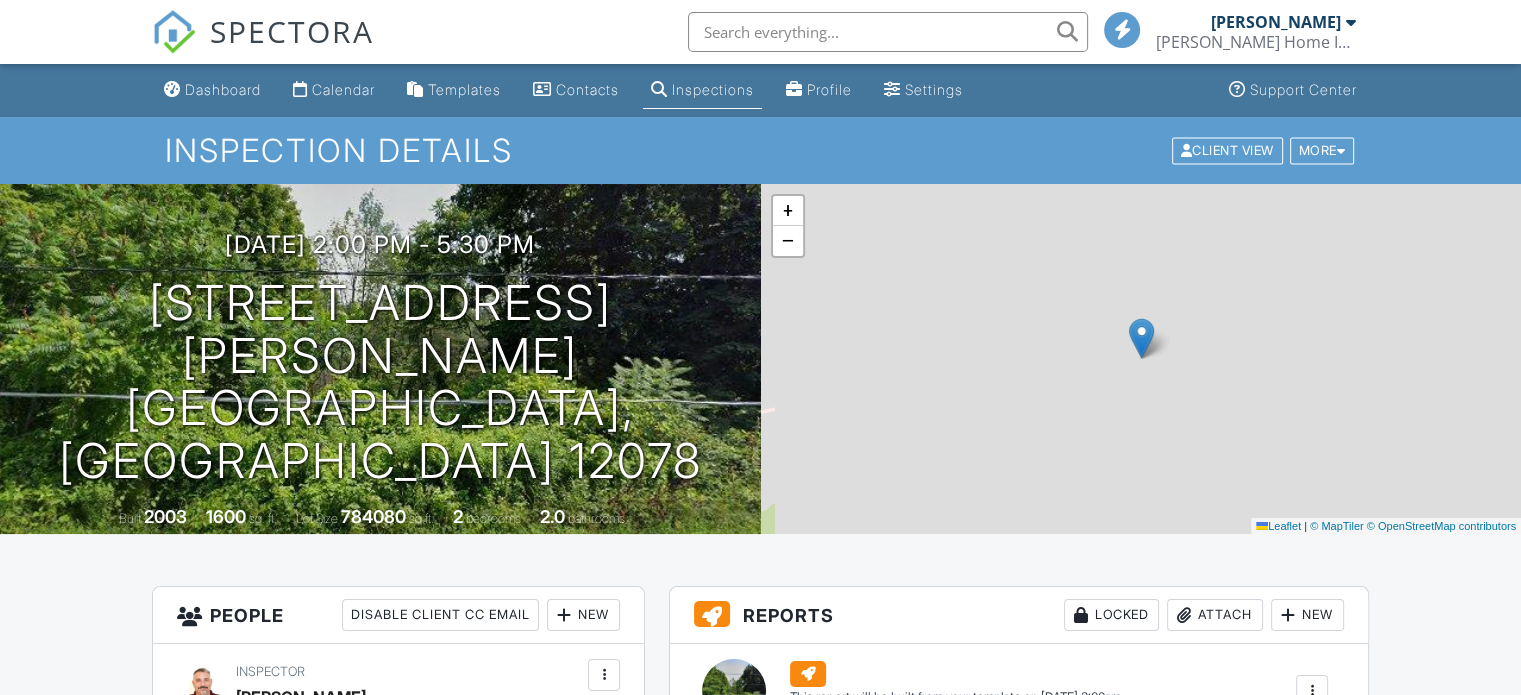 scroll, scrollTop: 333, scrollLeft: 0, axis: vertical 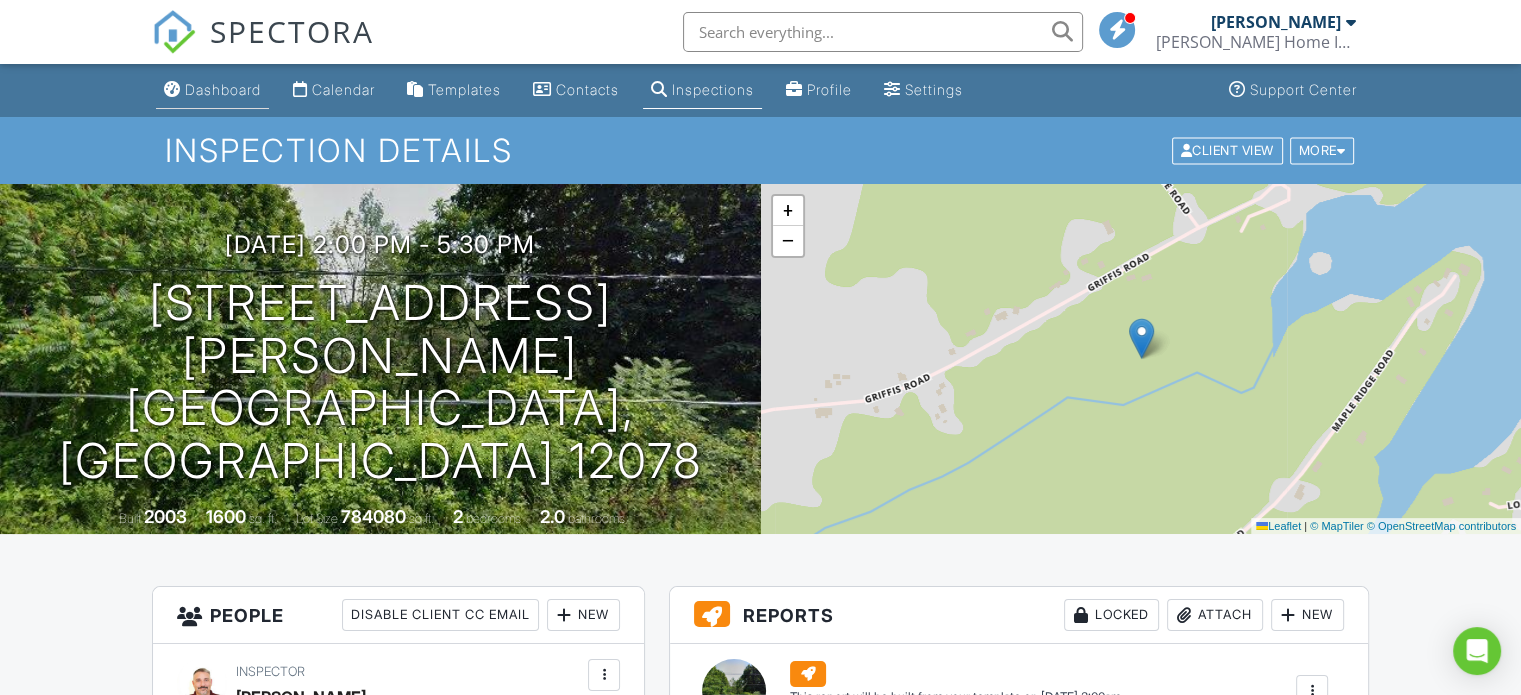 click on "Dashboard" at bounding box center (212, 90) 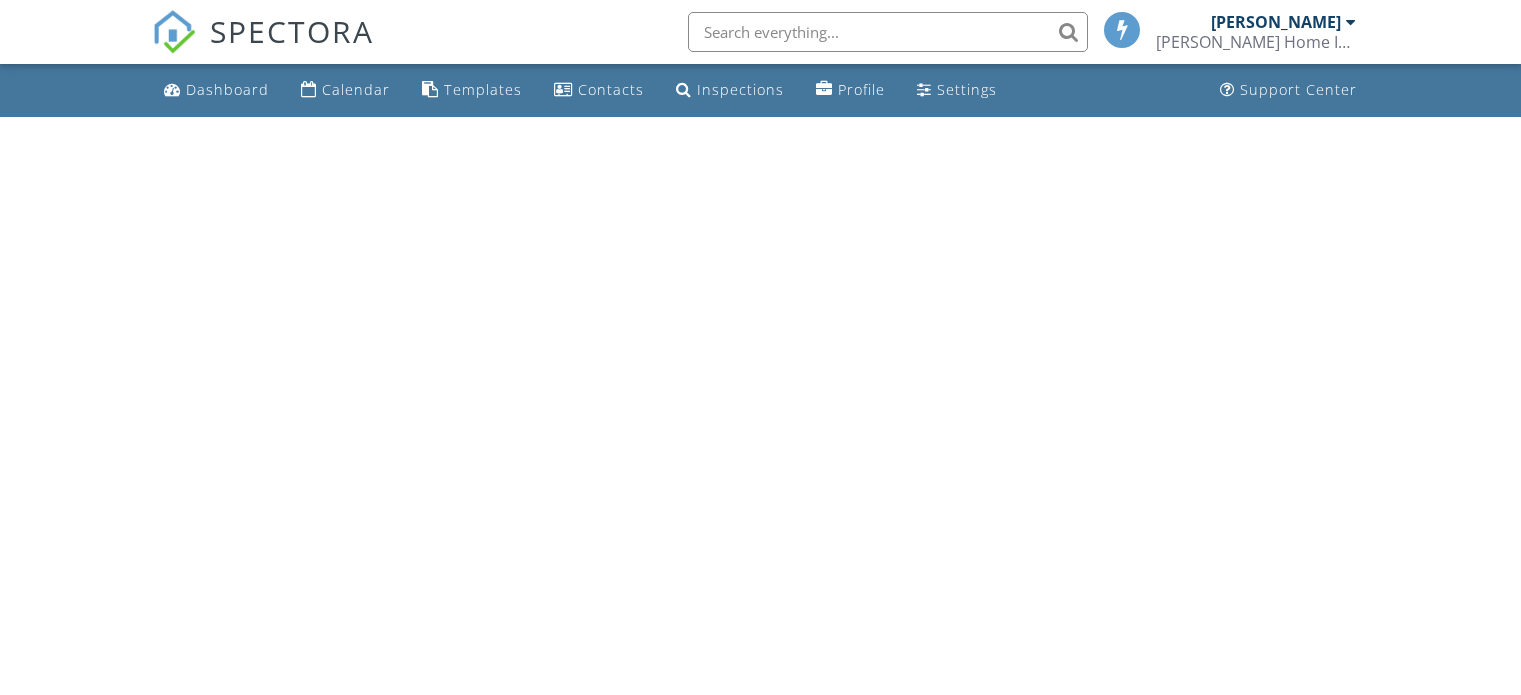 scroll, scrollTop: 0, scrollLeft: 0, axis: both 